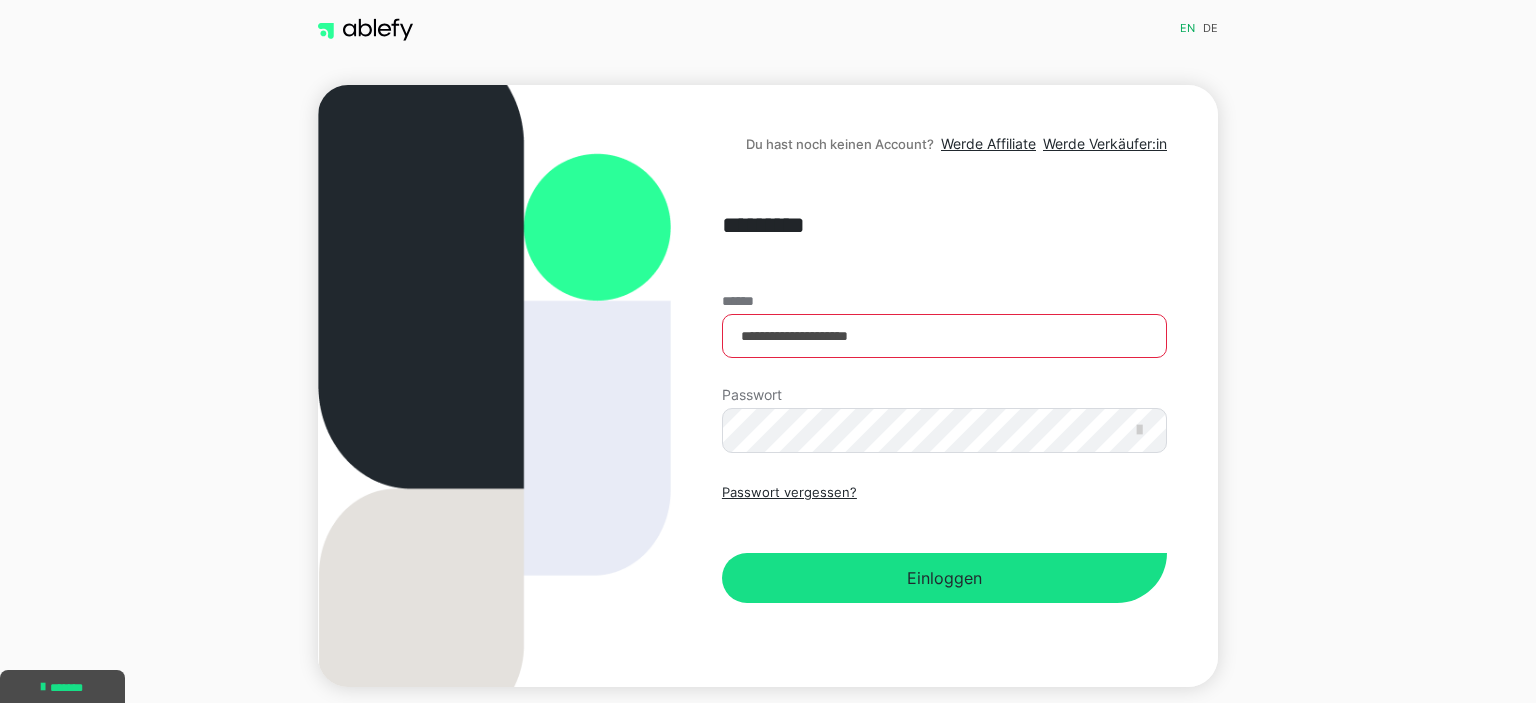 scroll, scrollTop: 0, scrollLeft: 0, axis: both 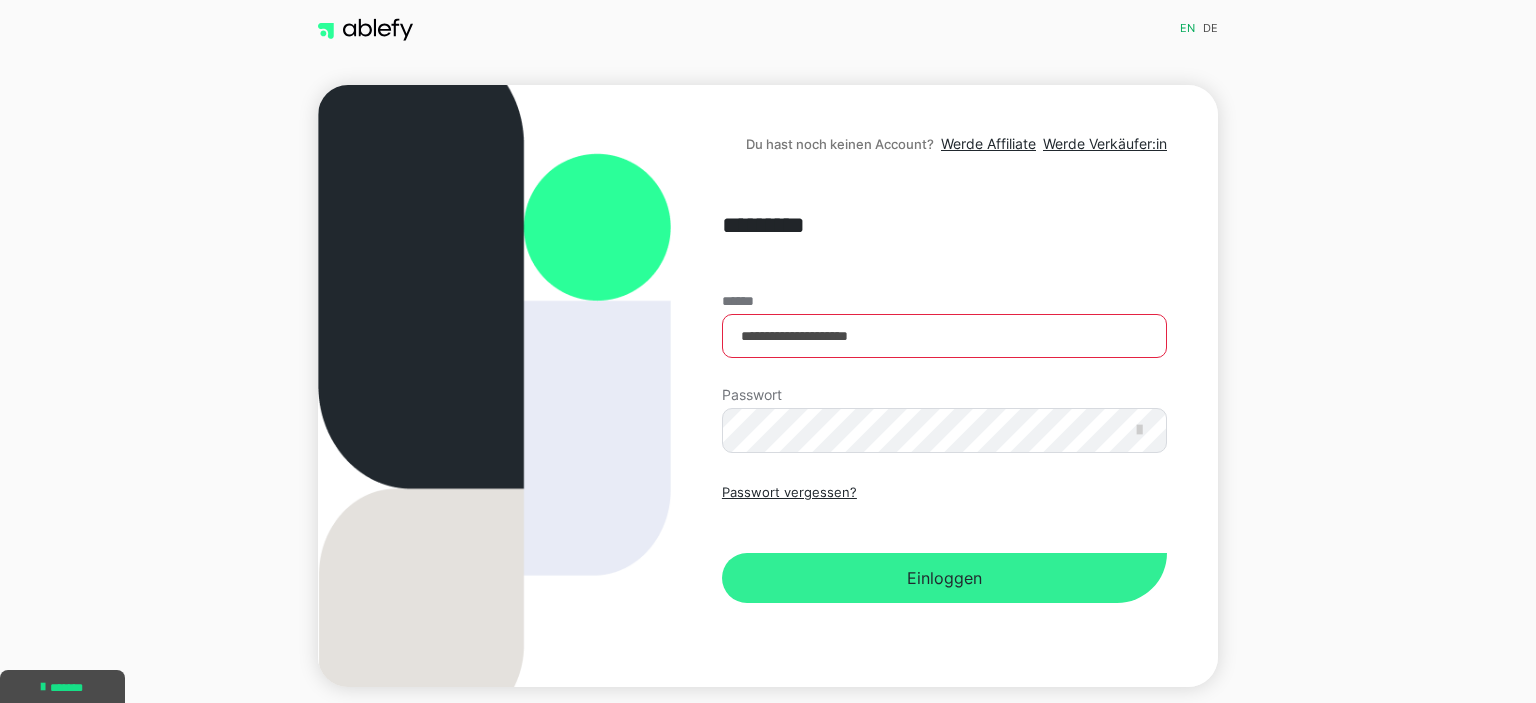 click on "Einloggen" at bounding box center (944, 578) 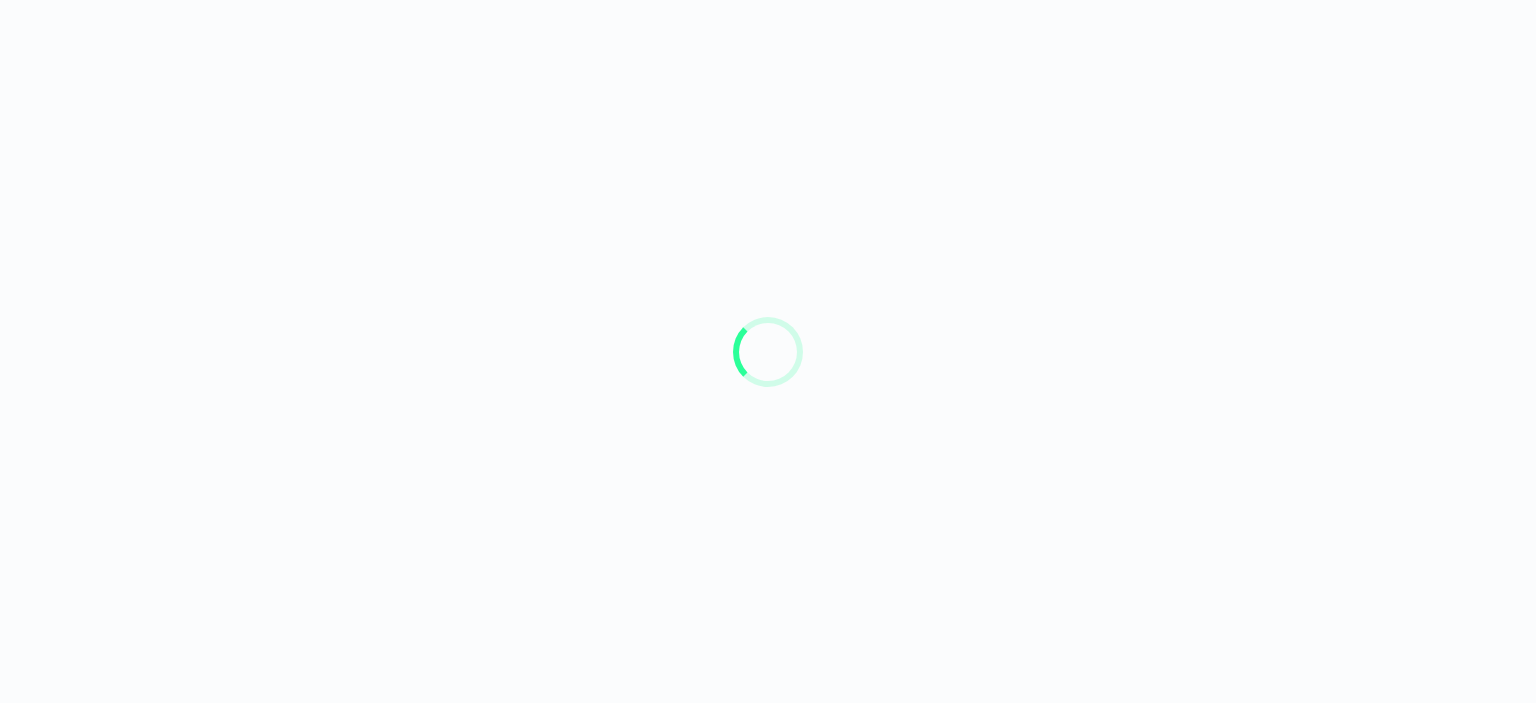 scroll, scrollTop: 0, scrollLeft: 0, axis: both 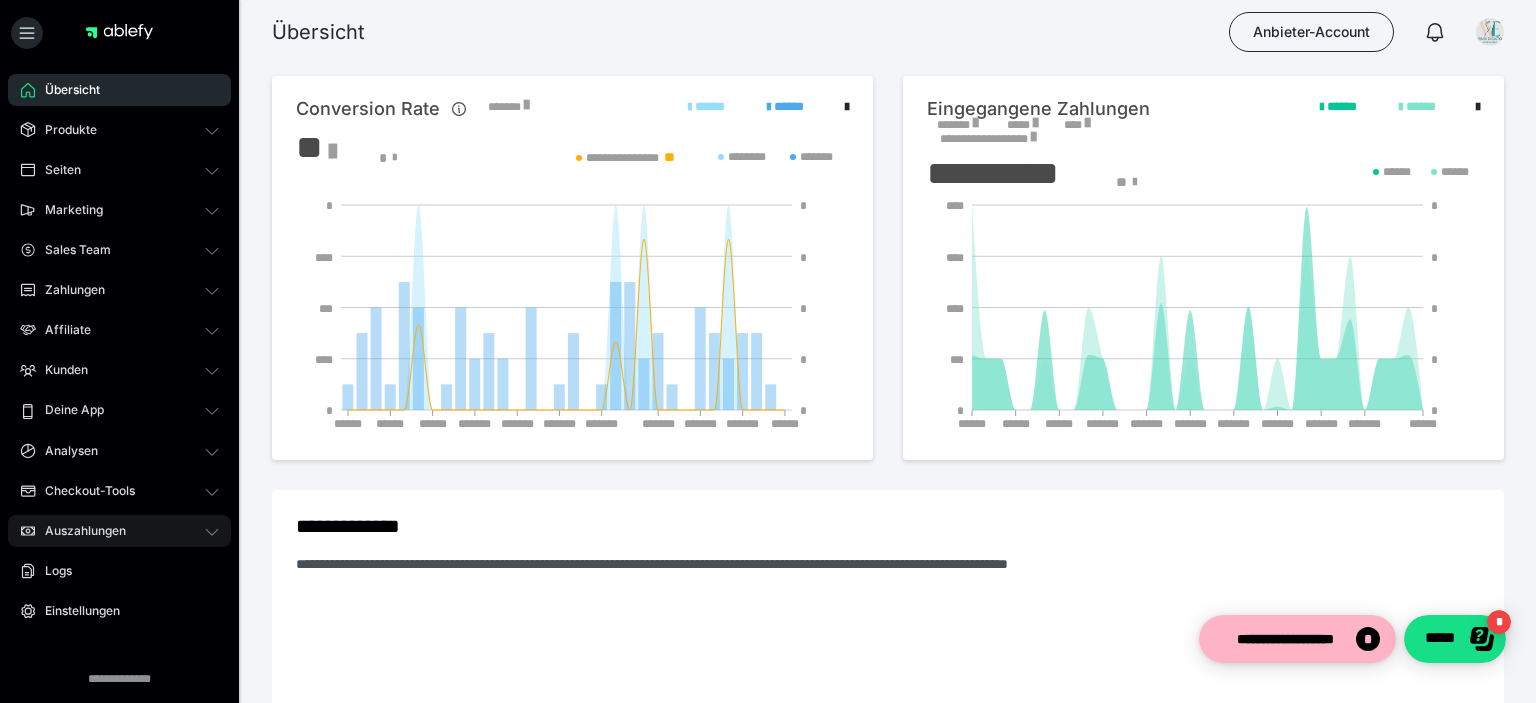 click on "Auszahlungen" at bounding box center [78, 531] 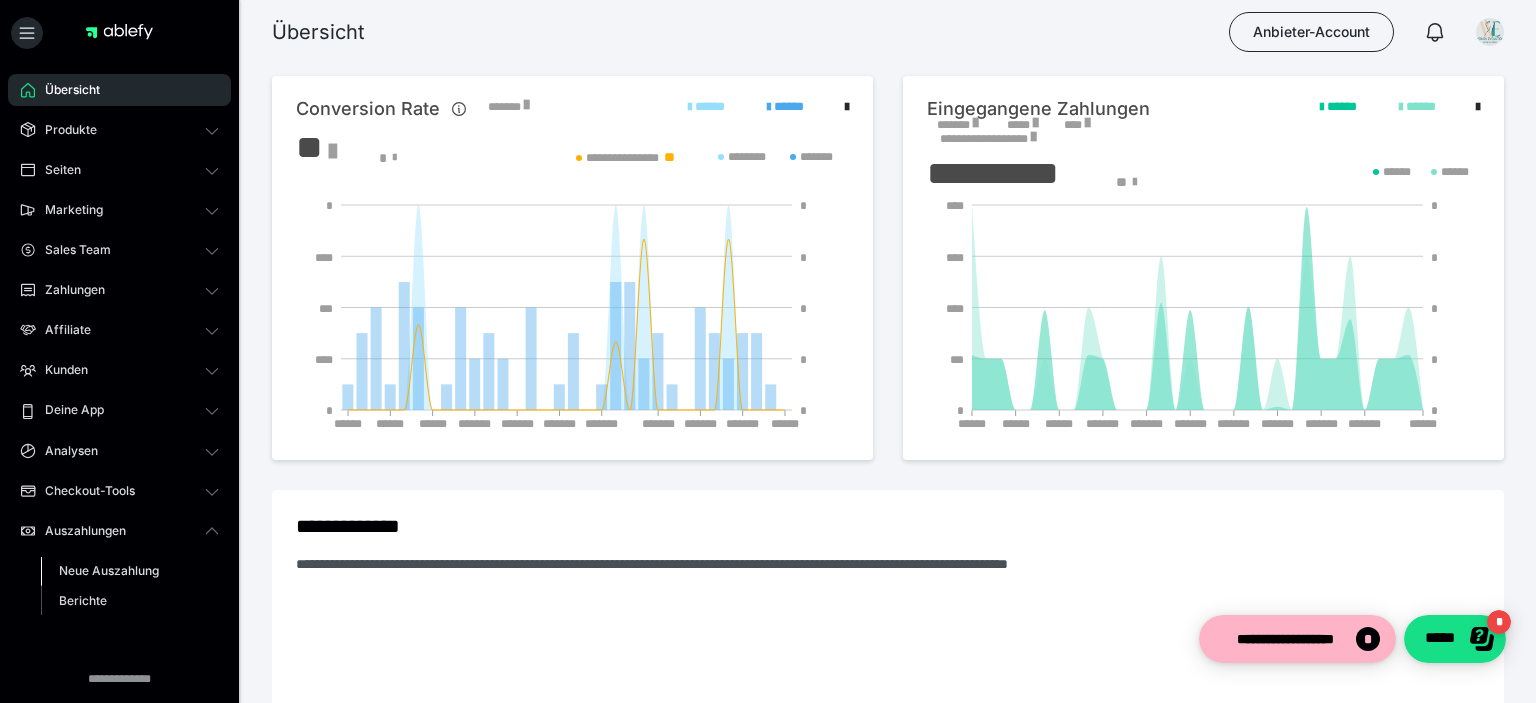 click on "Neue Auszahlung" at bounding box center [109, 570] 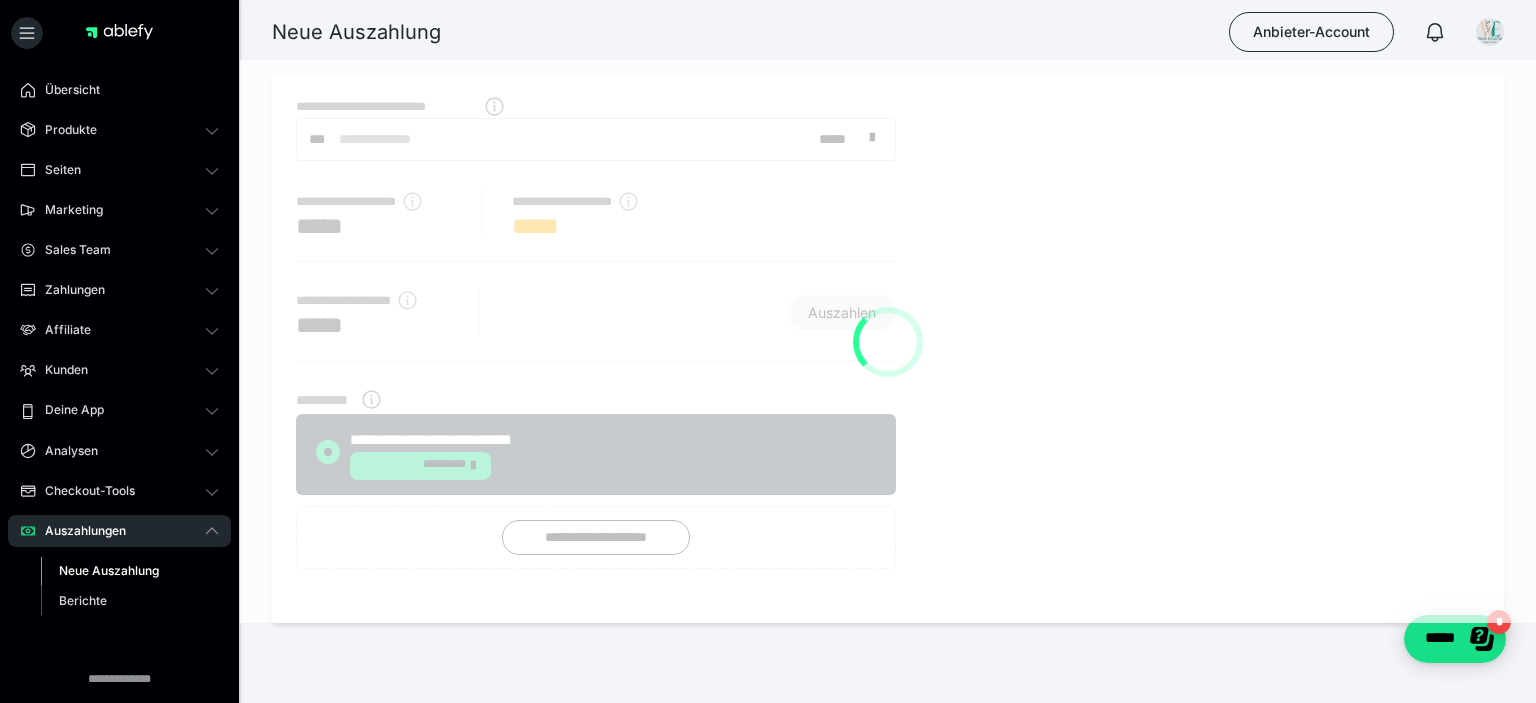 radio on "****" 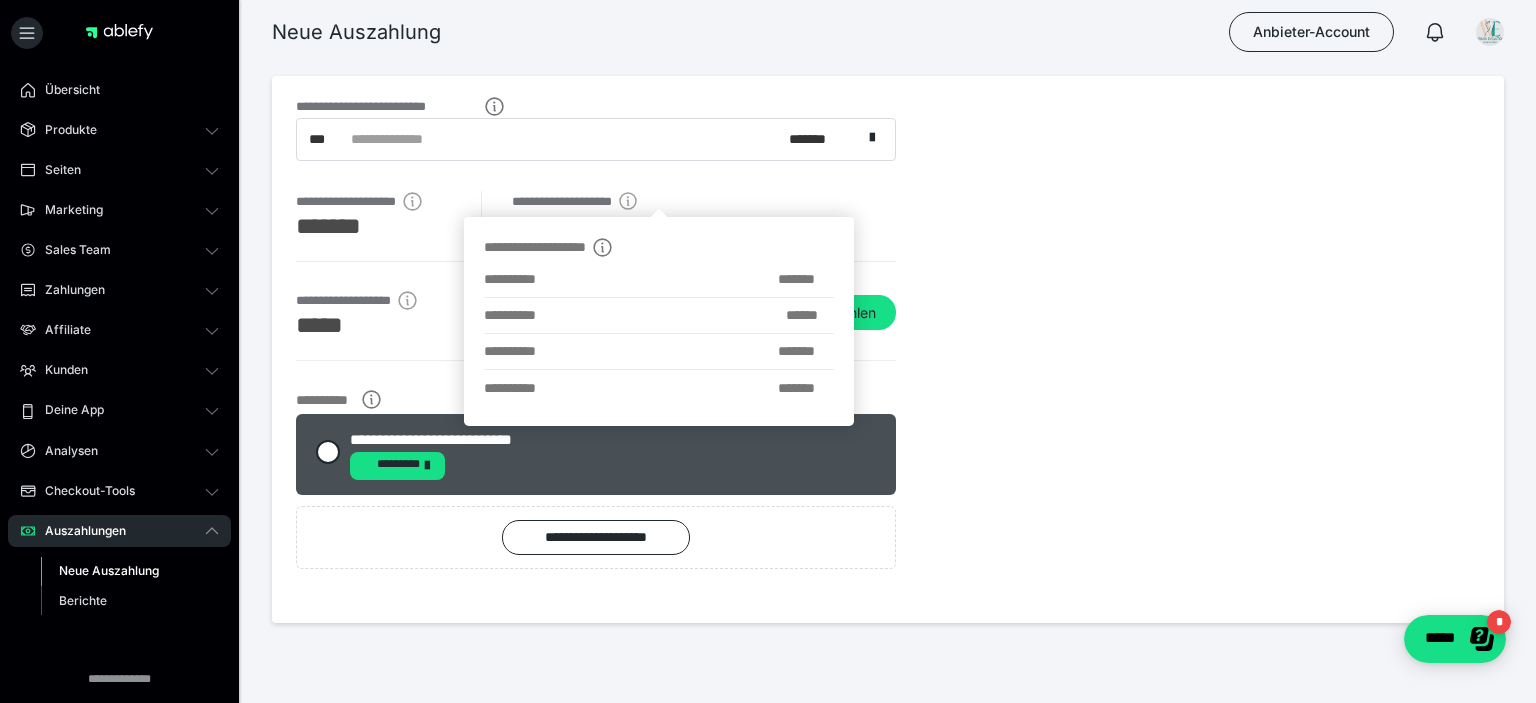 click 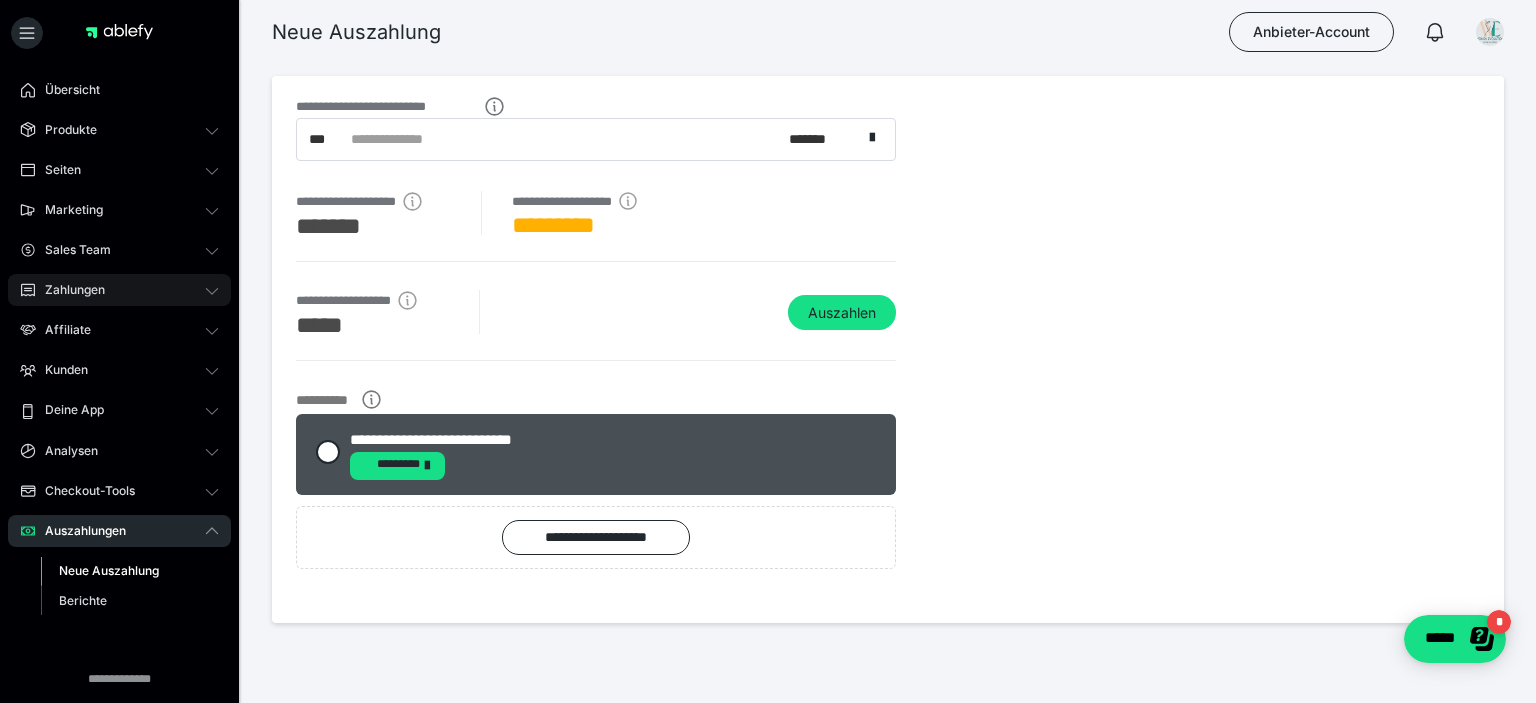 click on "Zahlungen" at bounding box center (68, 290) 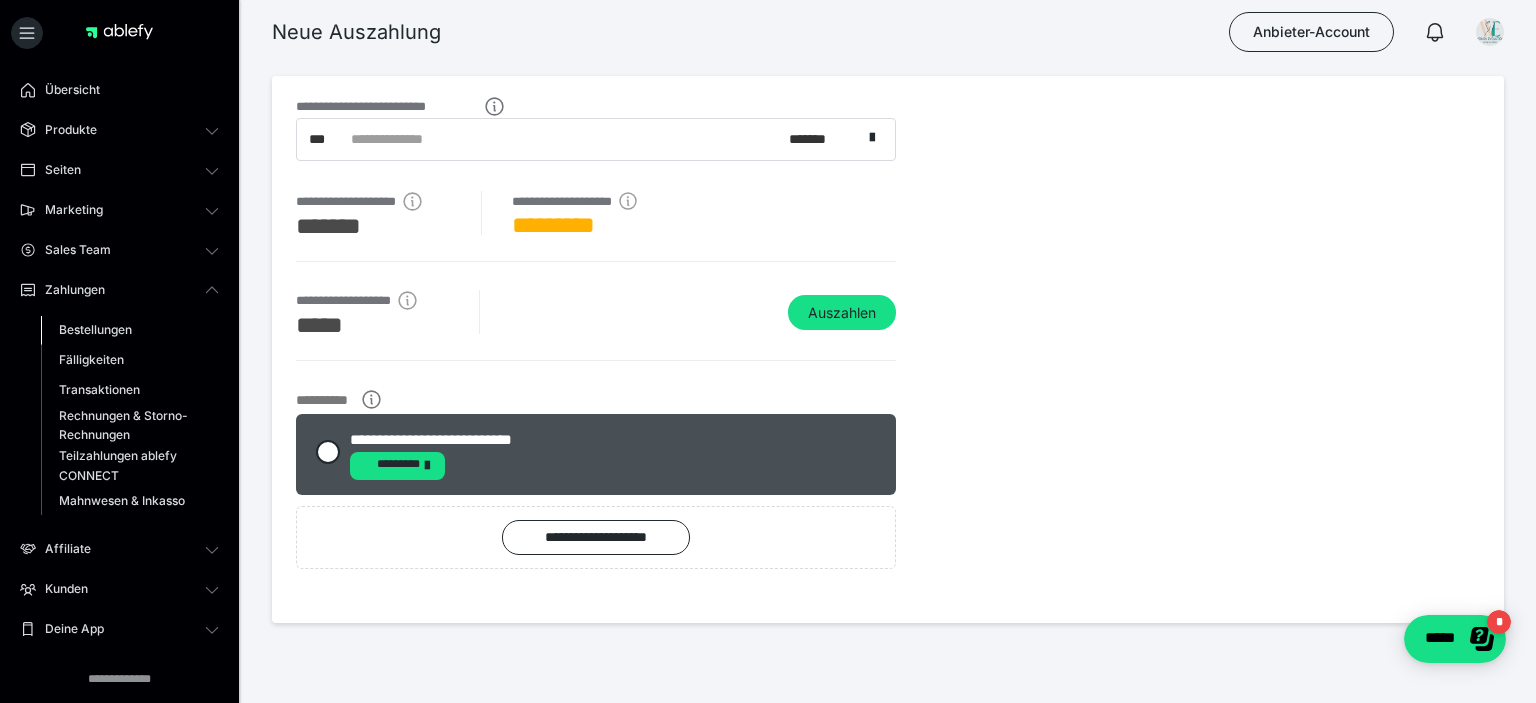 click on "Bestellungen" at bounding box center [95, 329] 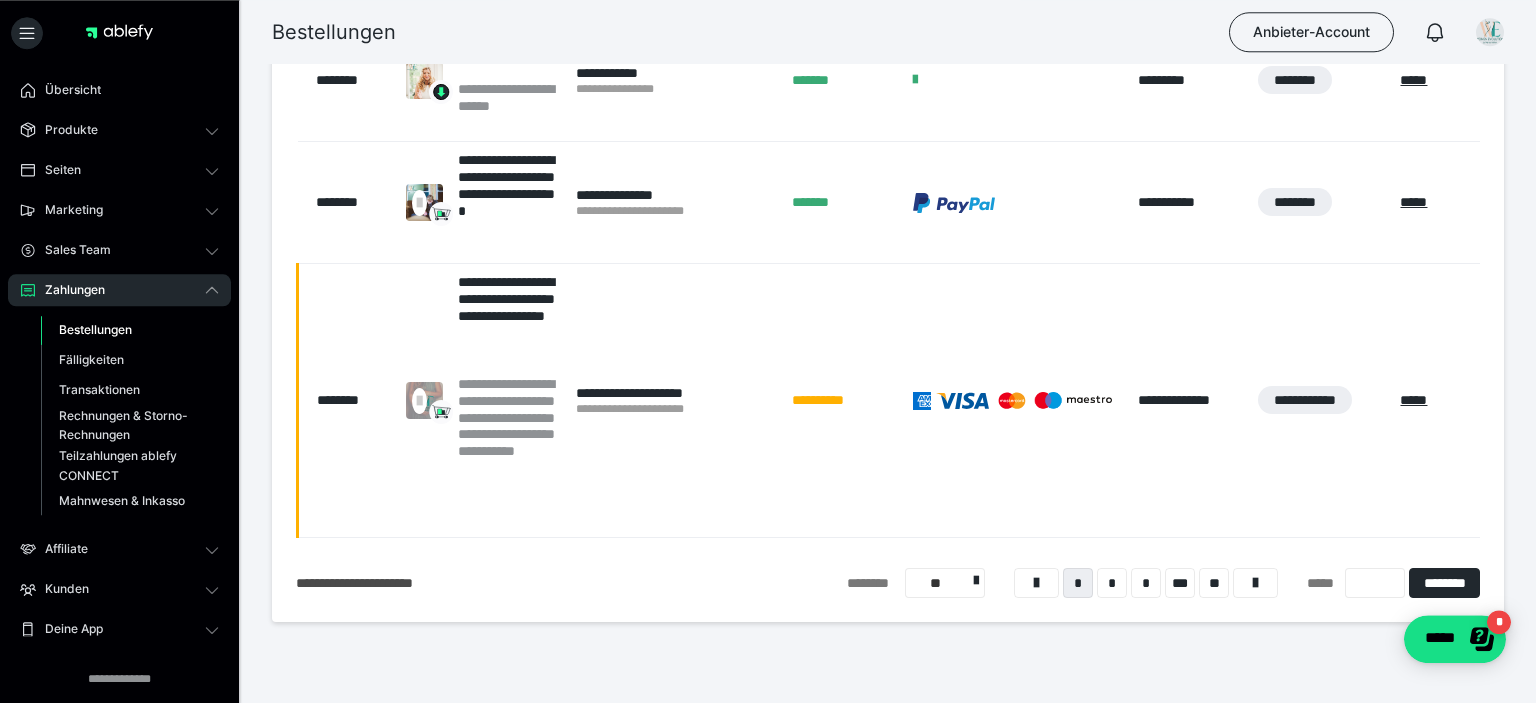 scroll, scrollTop: 1968, scrollLeft: 0, axis: vertical 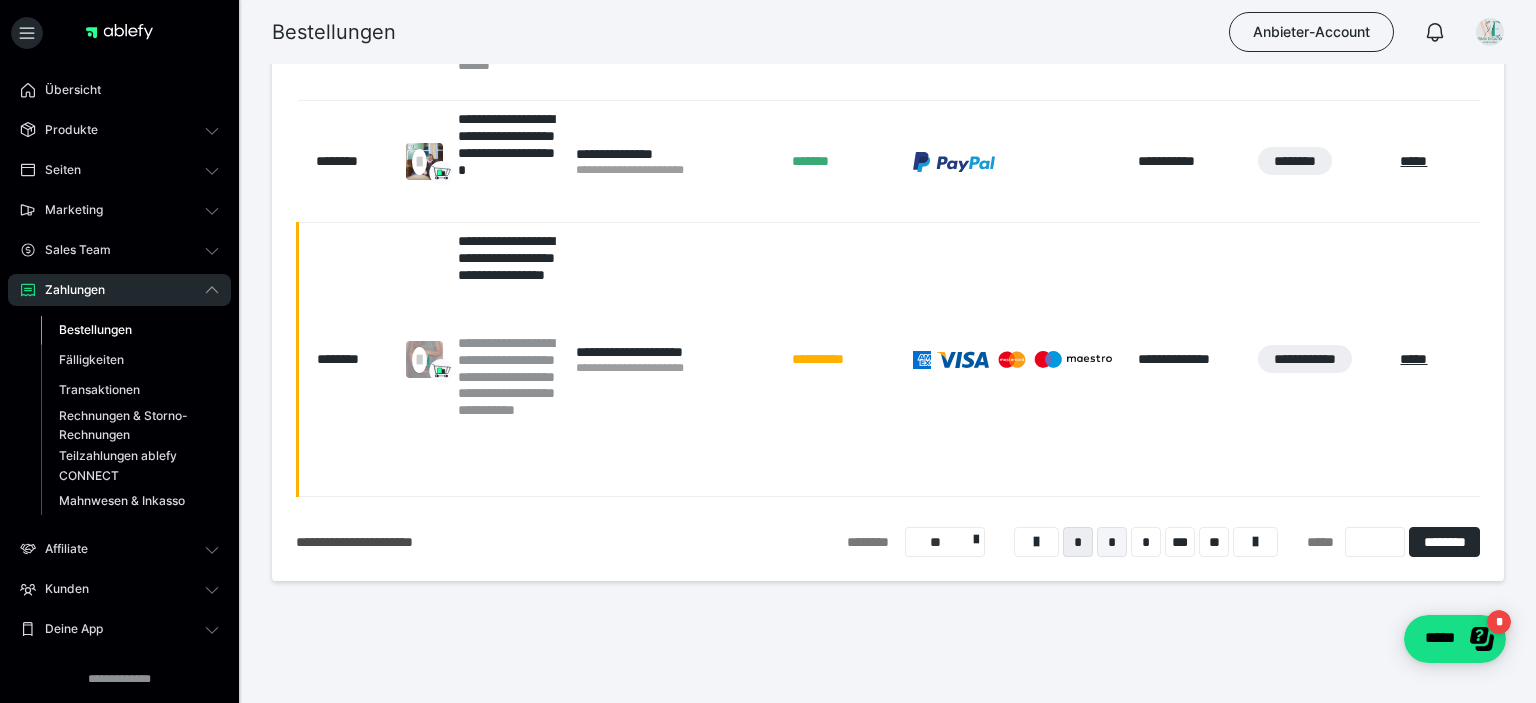click on "*" at bounding box center [1112, 542] 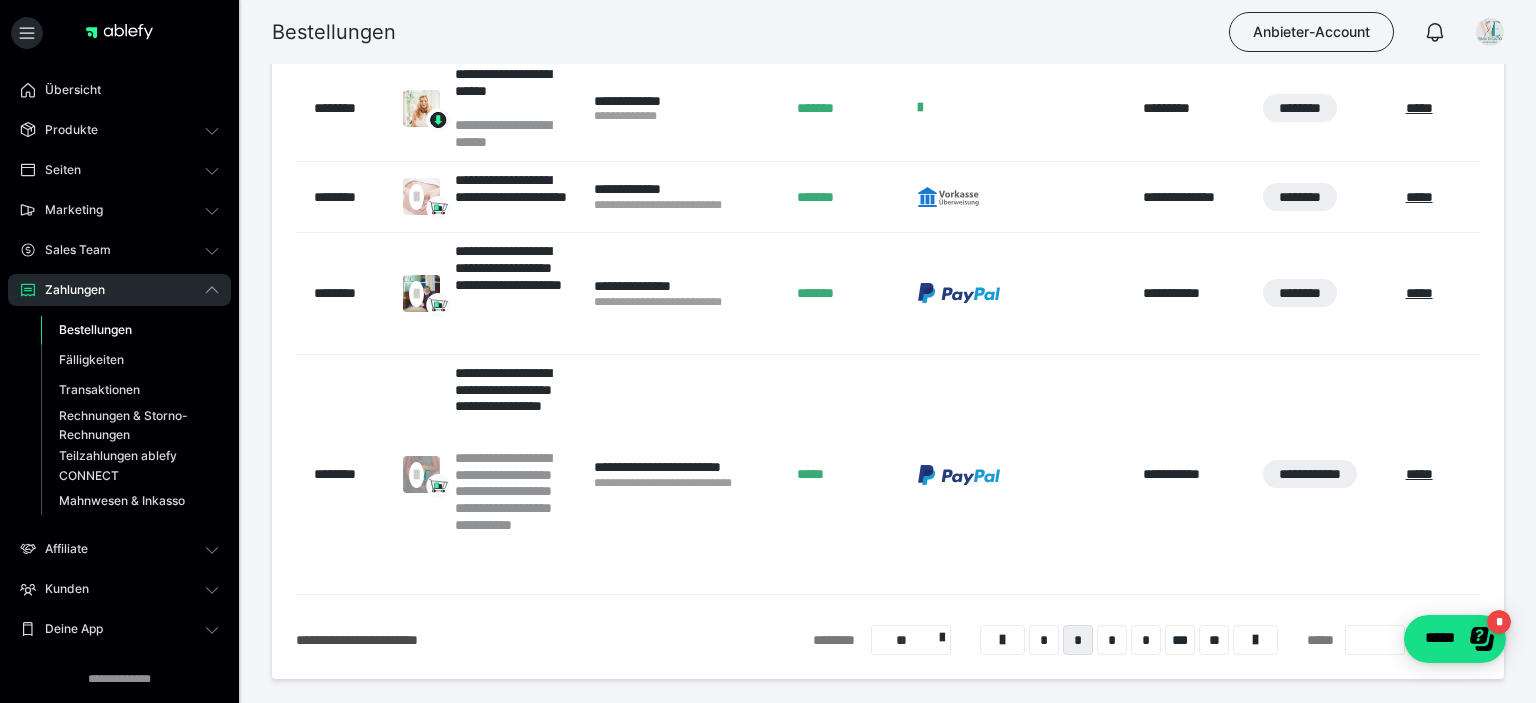 scroll, scrollTop: 1547, scrollLeft: 0, axis: vertical 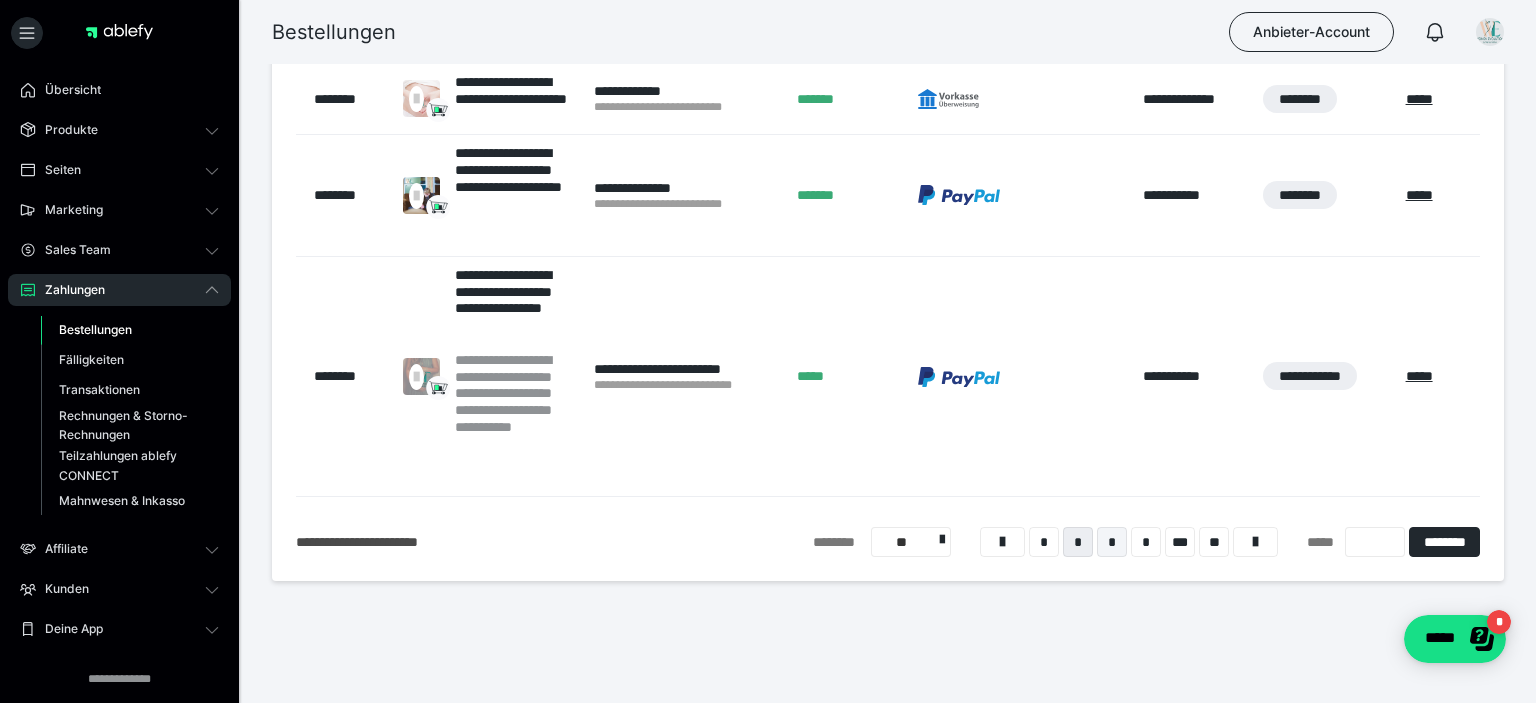 click on "*" at bounding box center (1112, 542) 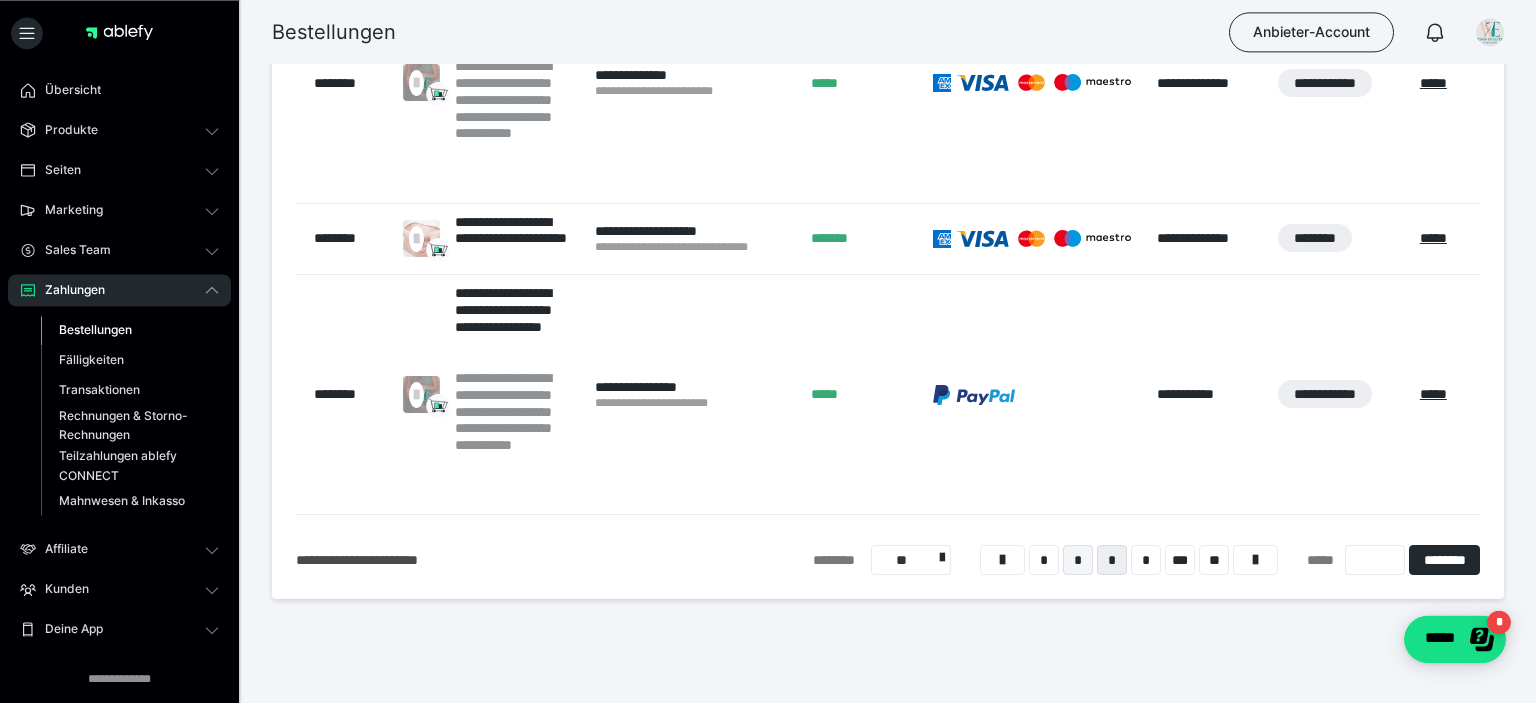 scroll, scrollTop: 1276, scrollLeft: 0, axis: vertical 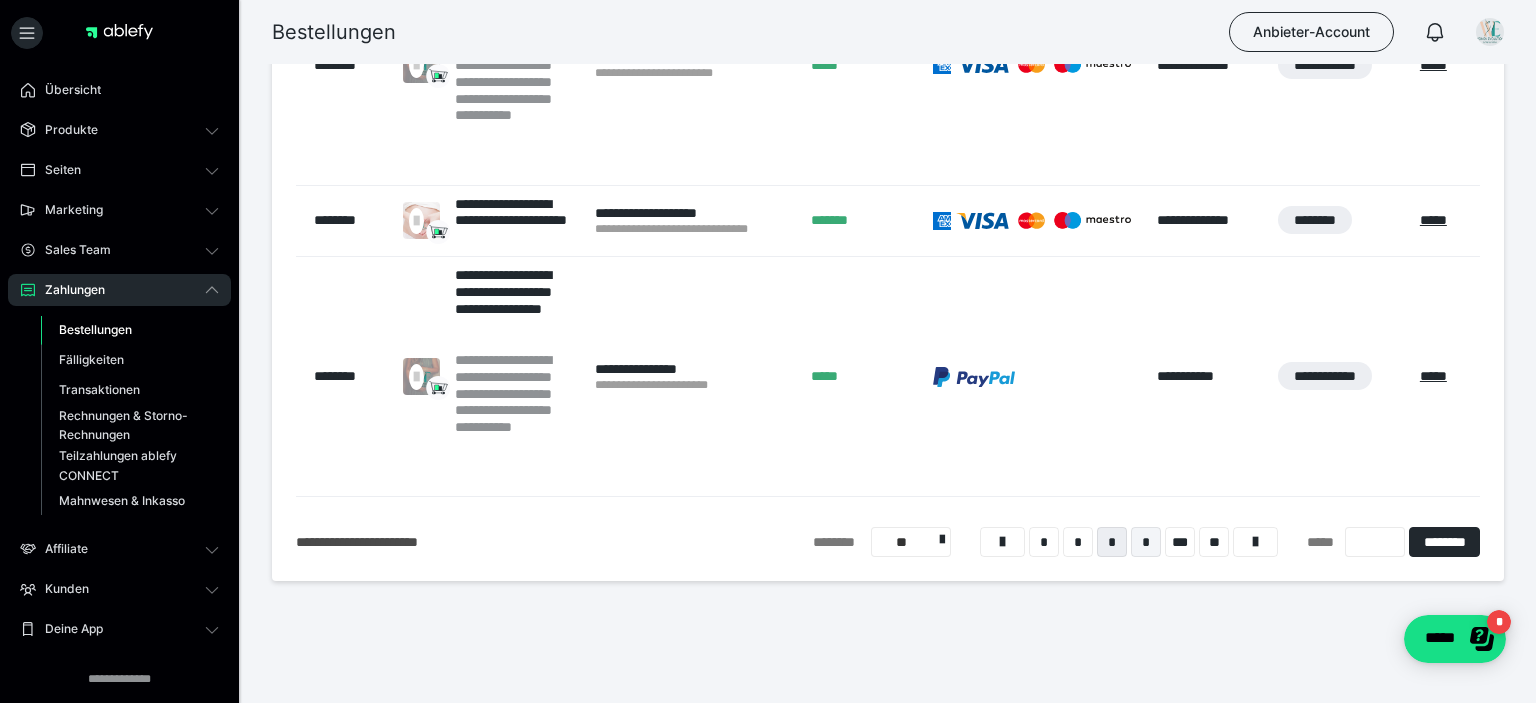 click on "*" at bounding box center (1146, 542) 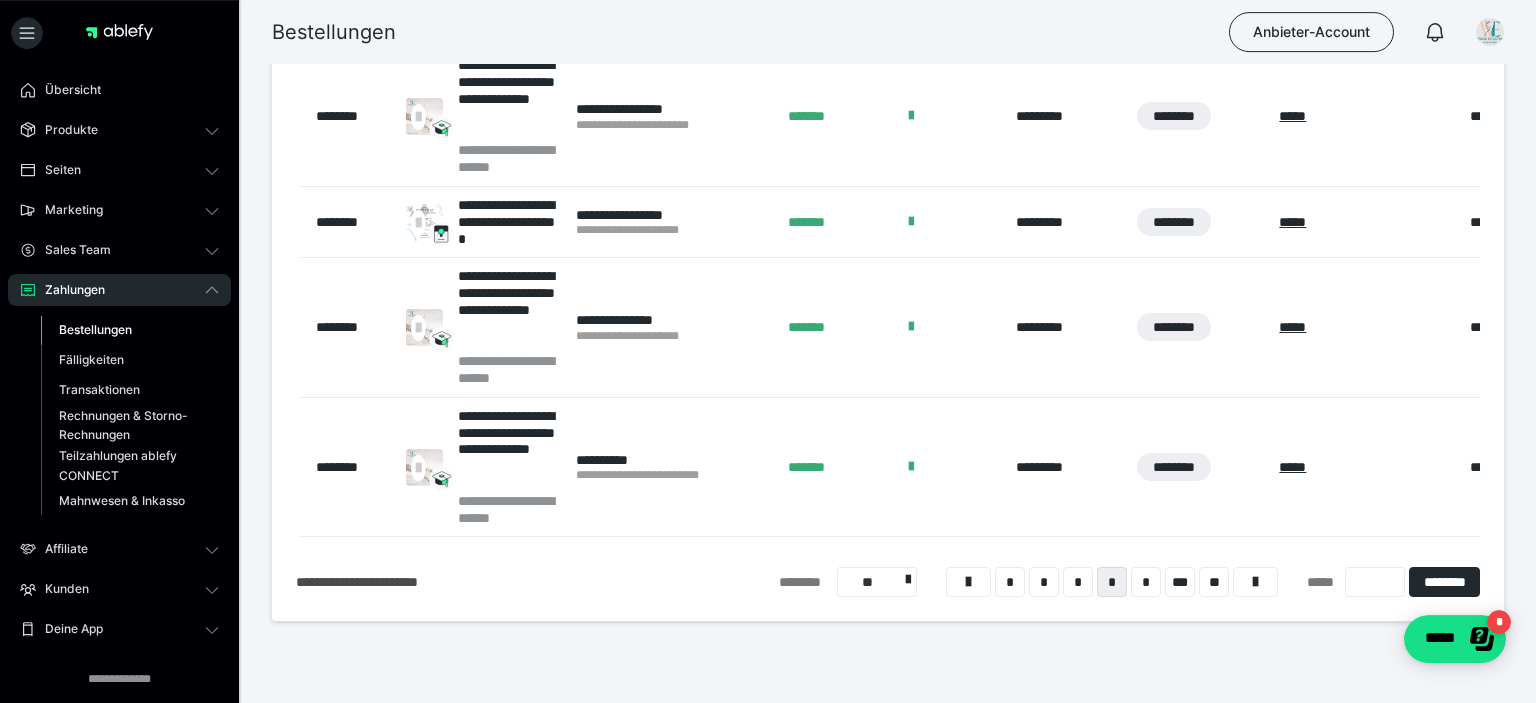 scroll, scrollTop: 1867, scrollLeft: 0, axis: vertical 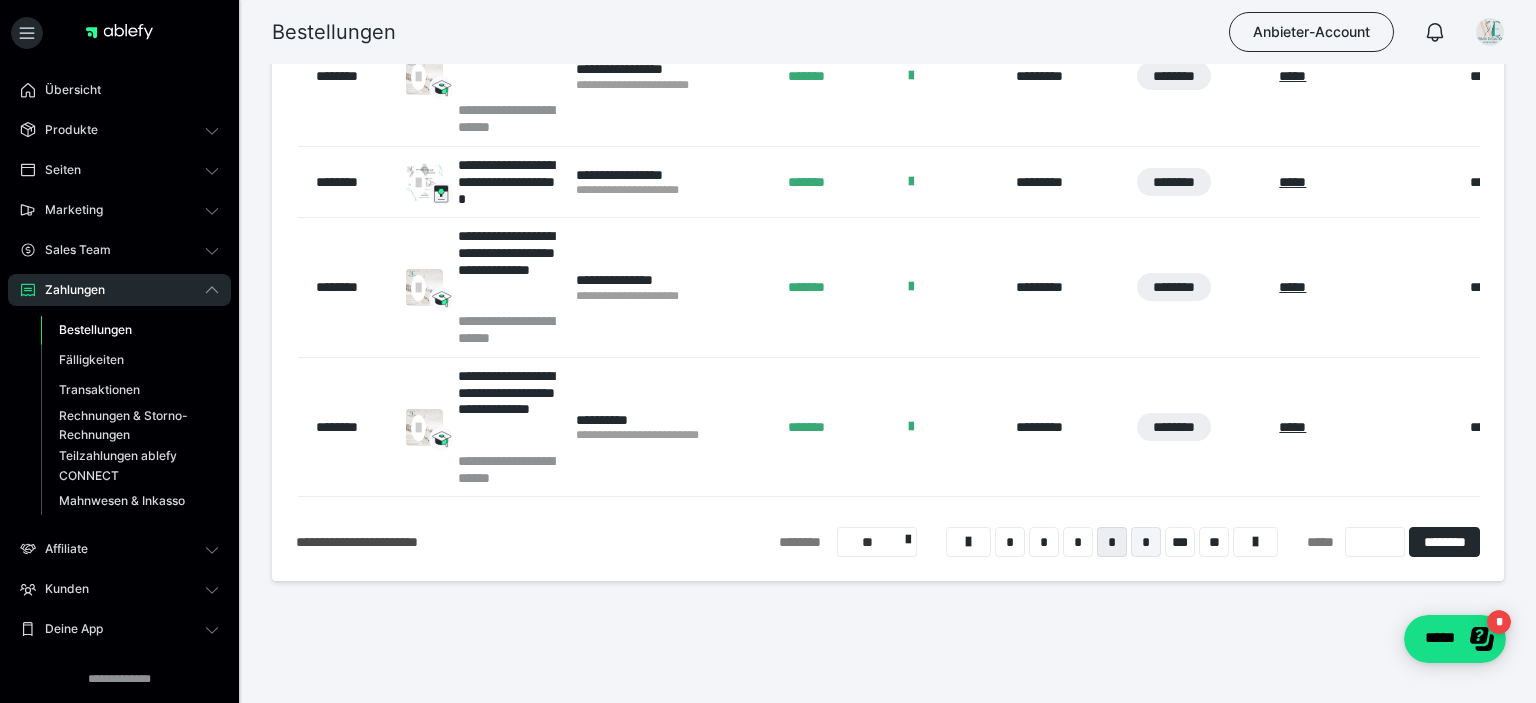 click on "*" at bounding box center (1146, 542) 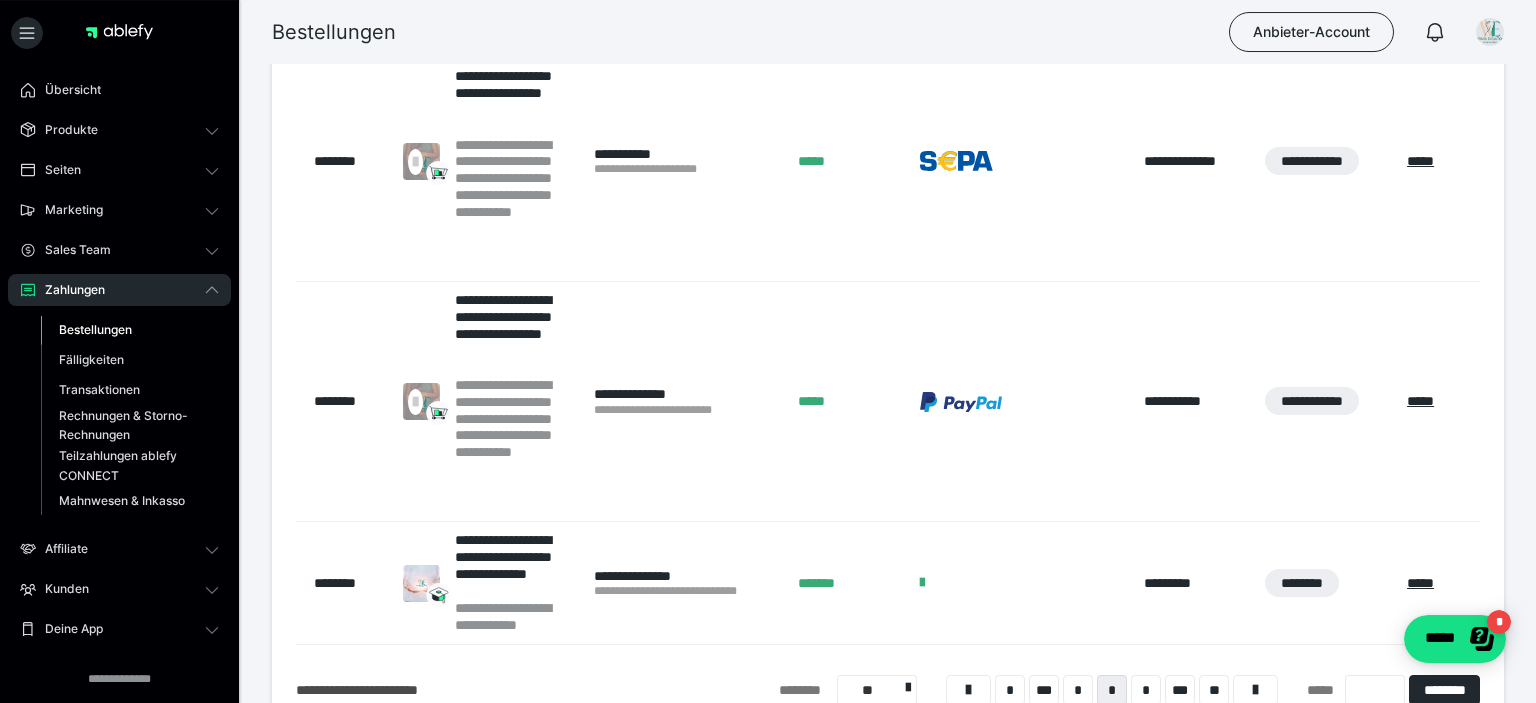 scroll, scrollTop: 1563, scrollLeft: 0, axis: vertical 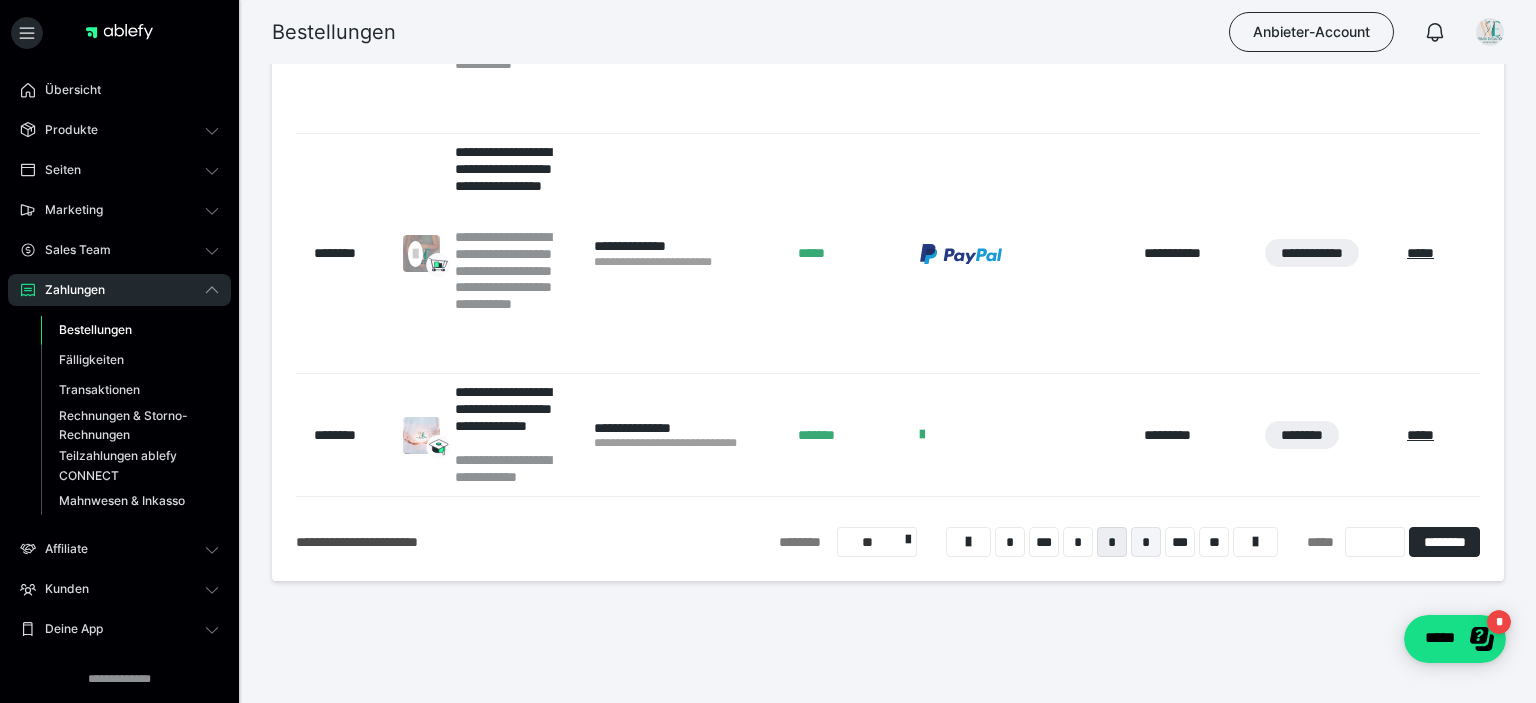 click on "*" at bounding box center (1146, 542) 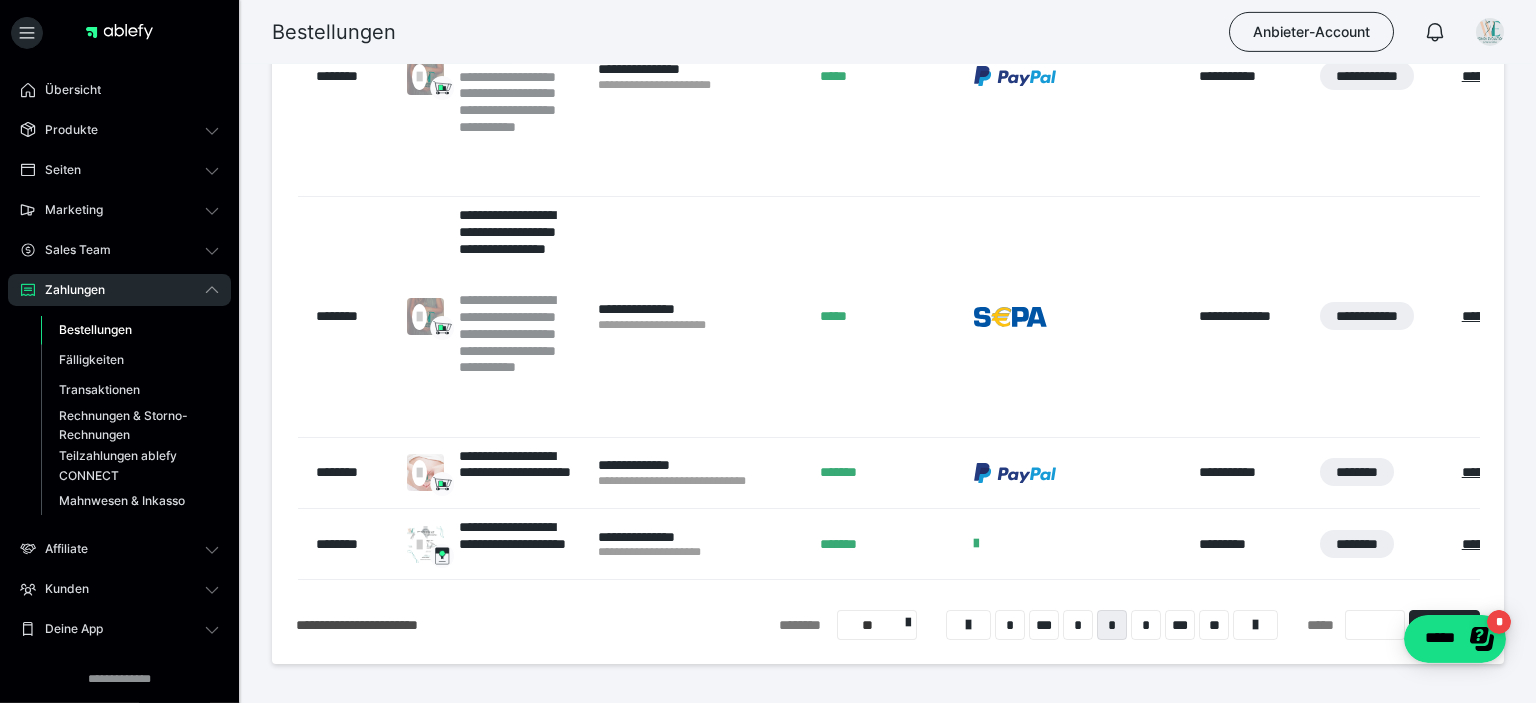 scroll, scrollTop: 2136, scrollLeft: 0, axis: vertical 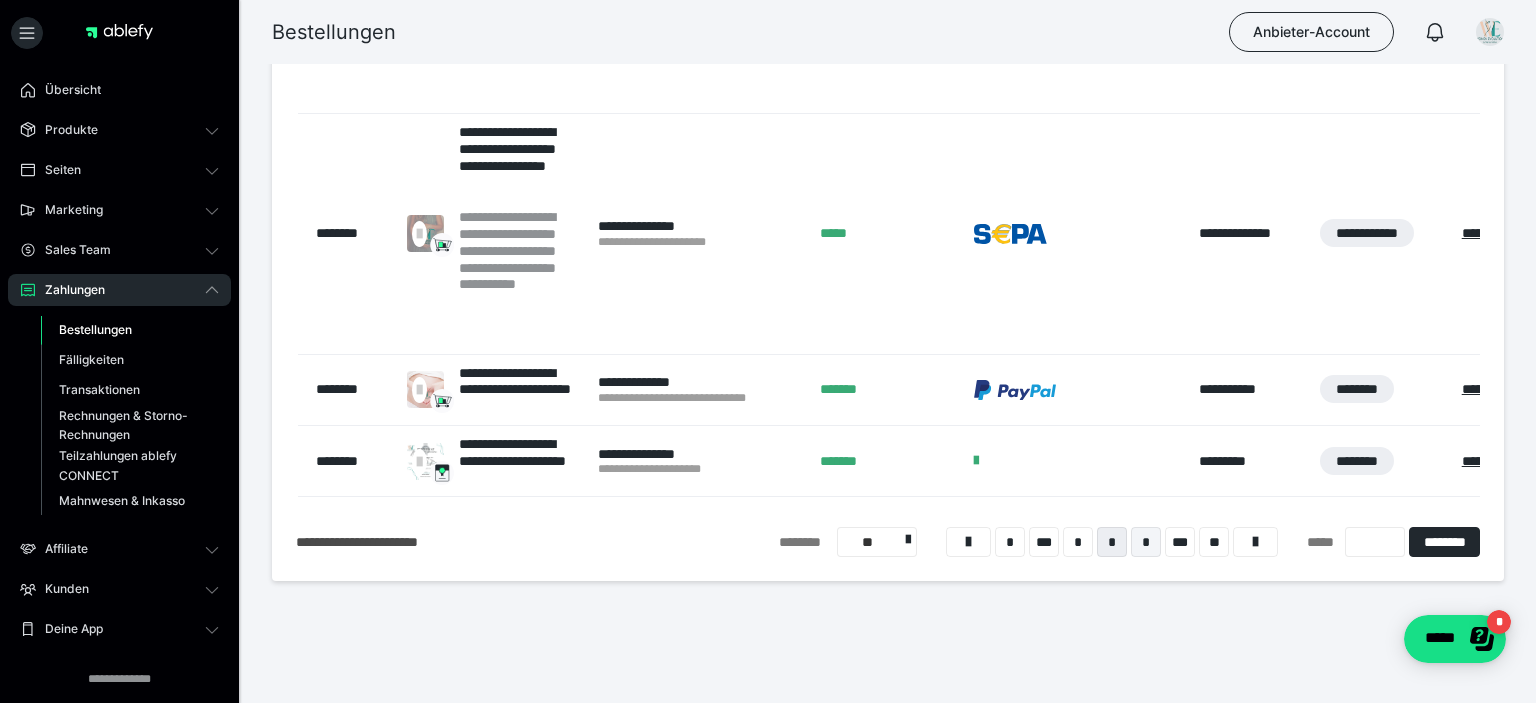 click on "*" at bounding box center (1146, 542) 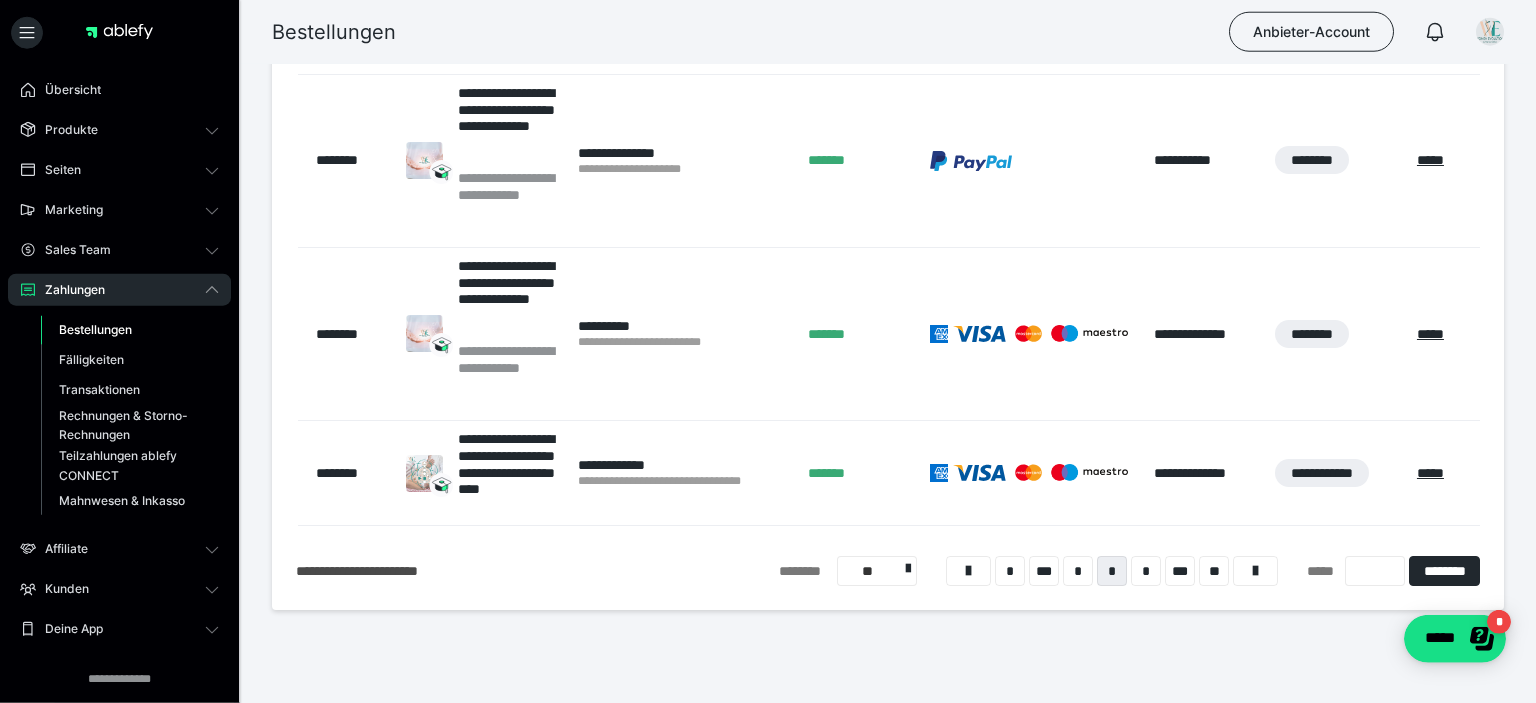 scroll, scrollTop: 1648, scrollLeft: 0, axis: vertical 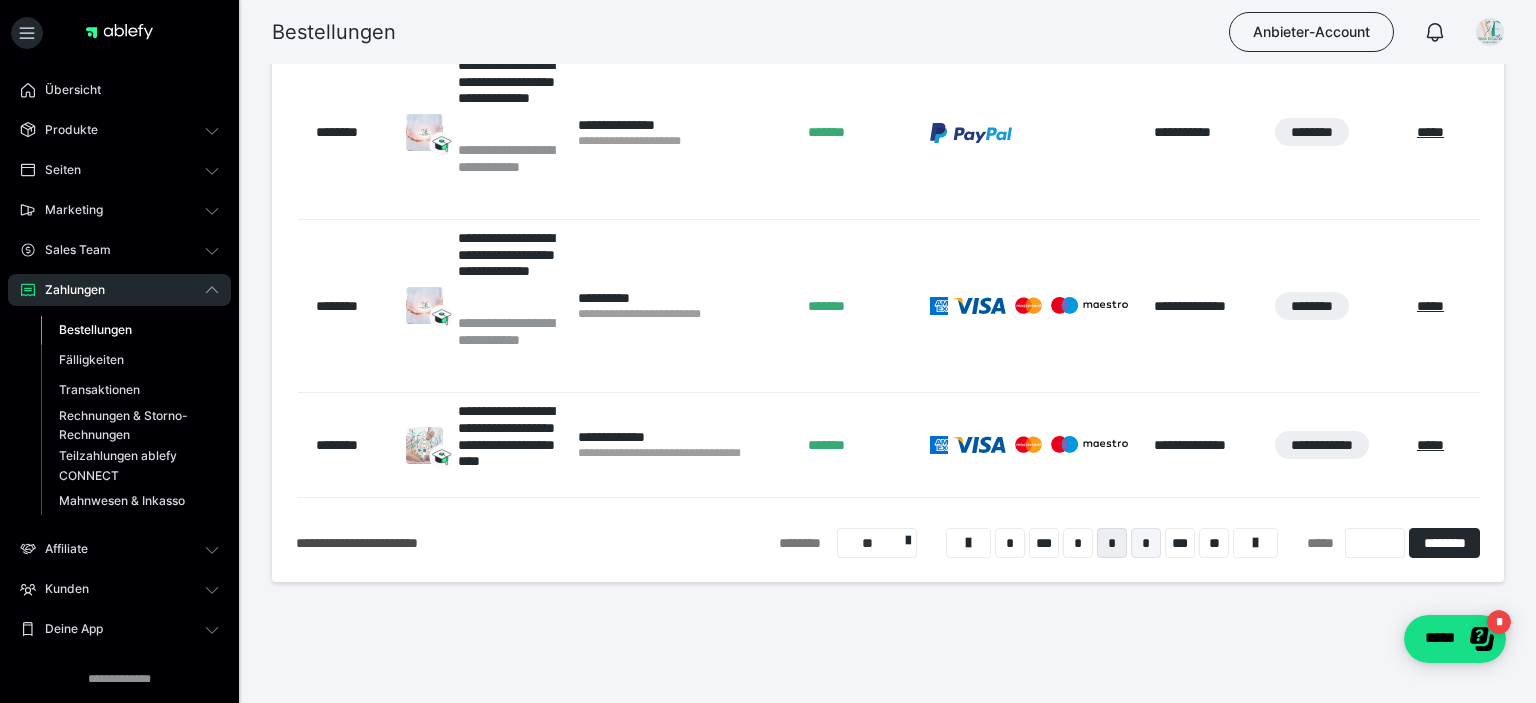 click on "*" at bounding box center [1146, 543] 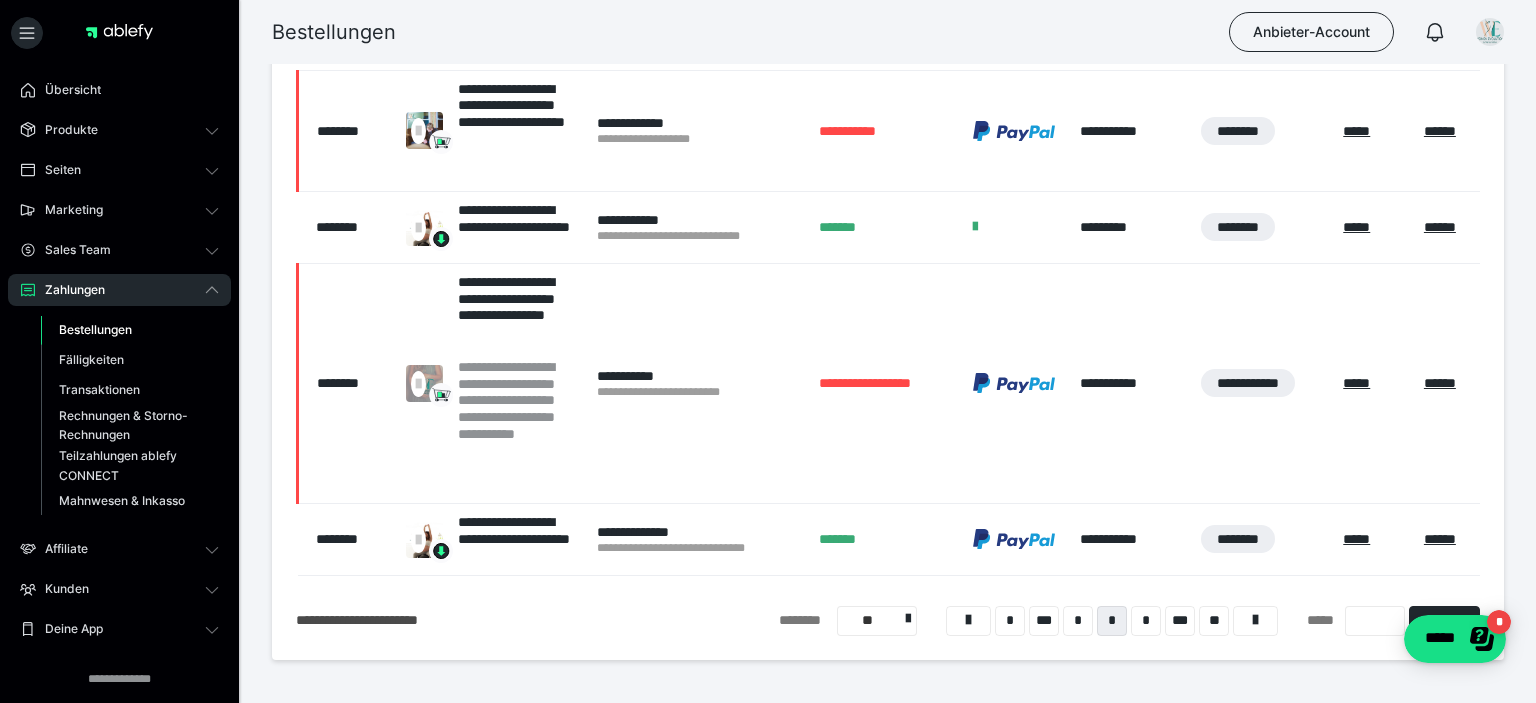 scroll, scrollTop: 1105, scrollLeft: 0, axis: vertical 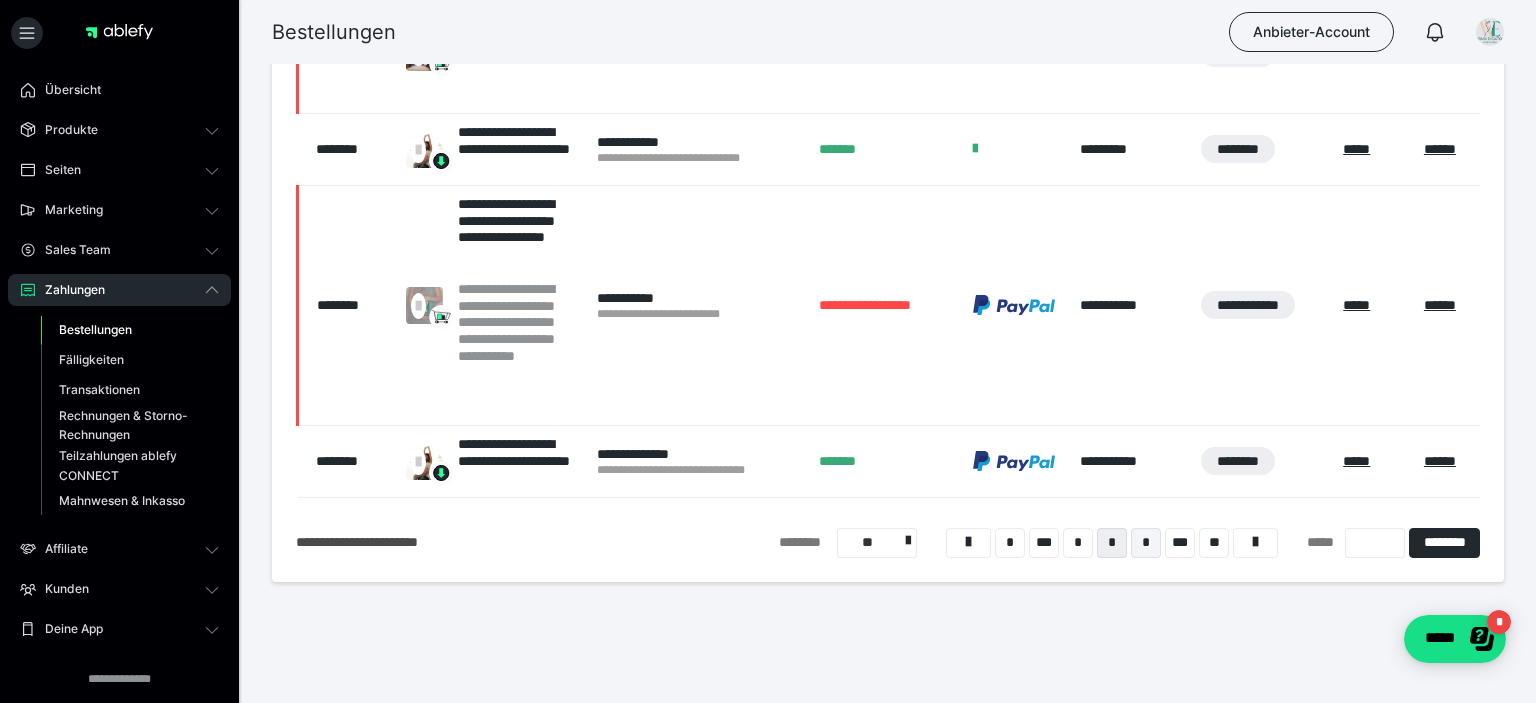 click on "*" at bounding box center (1146, 543) 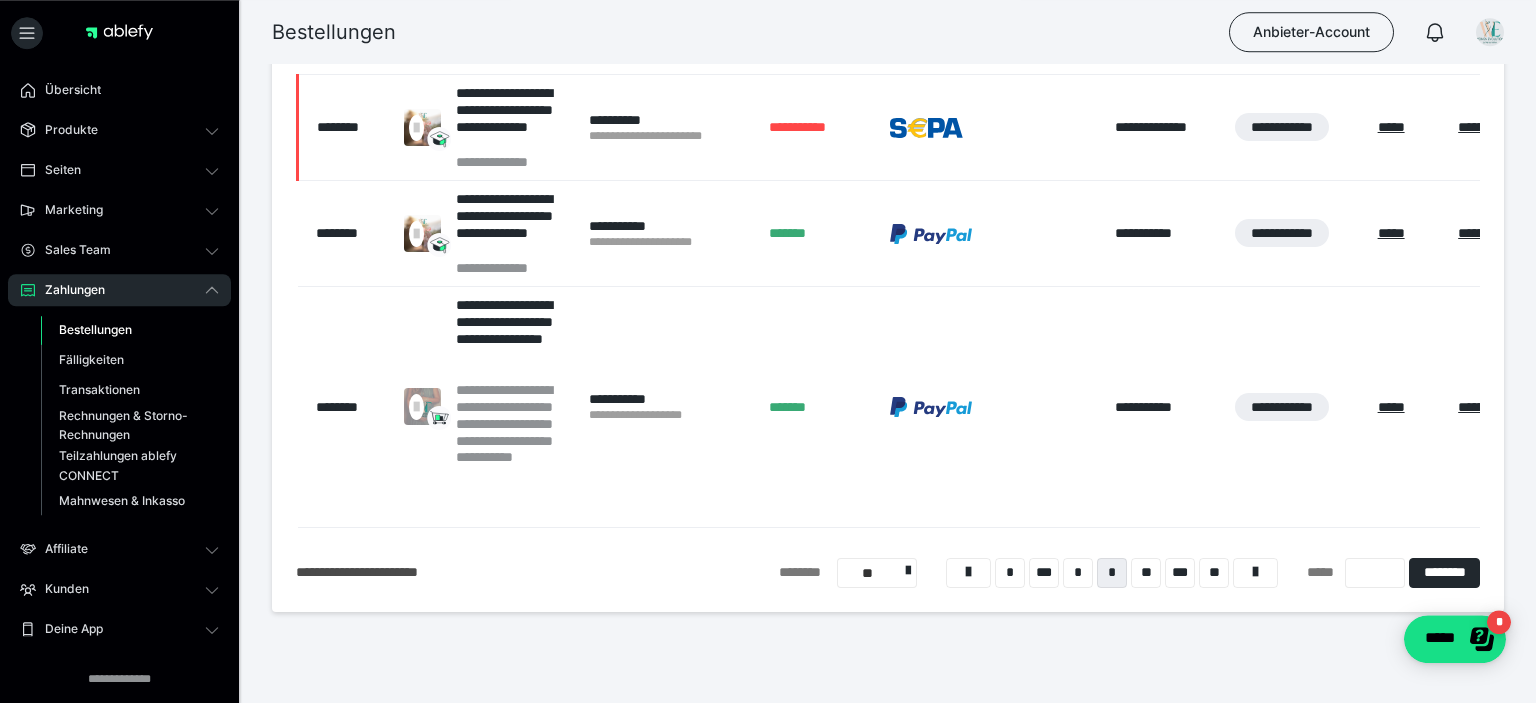scroll, scrollTop: 1430, scrollLeft: 0, axis: vertical 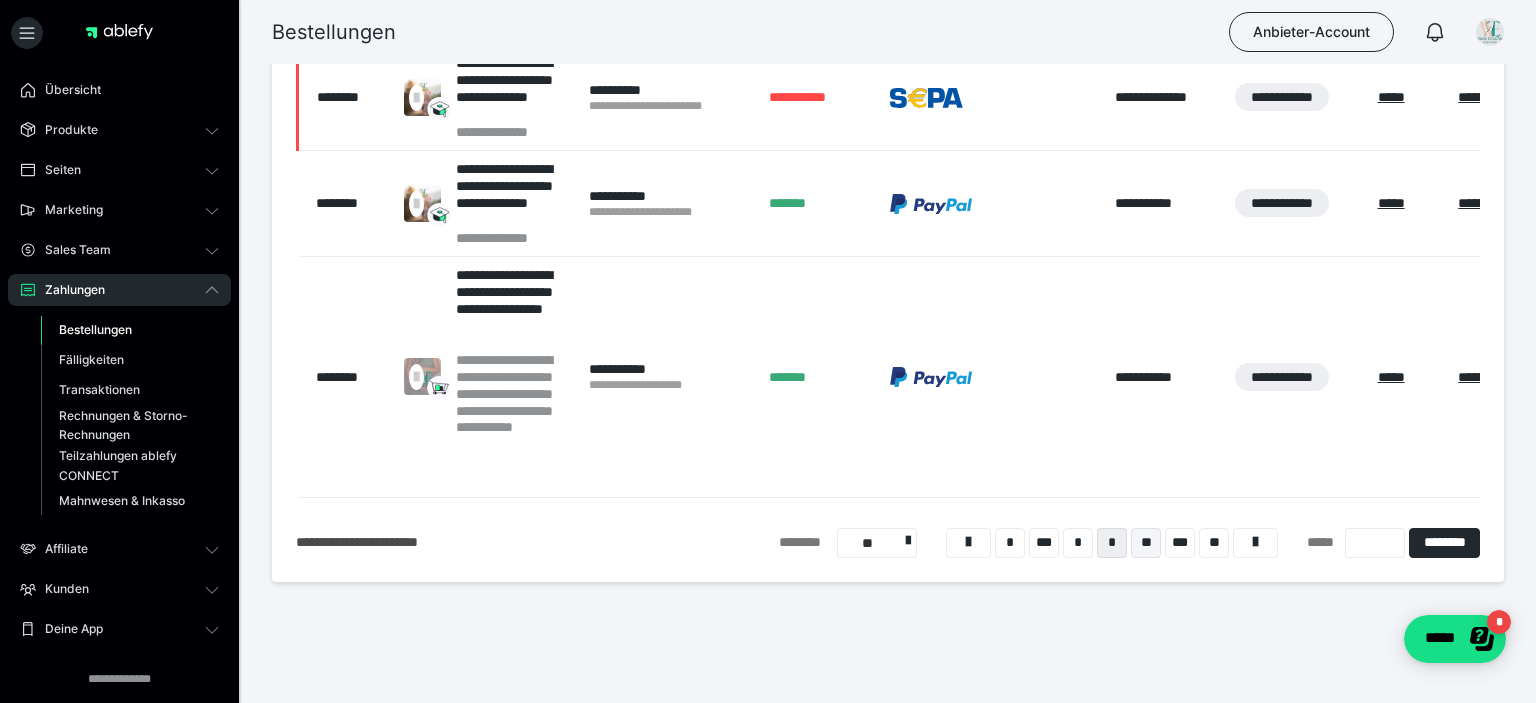 click on "**" at bounding box center (1146, 543) 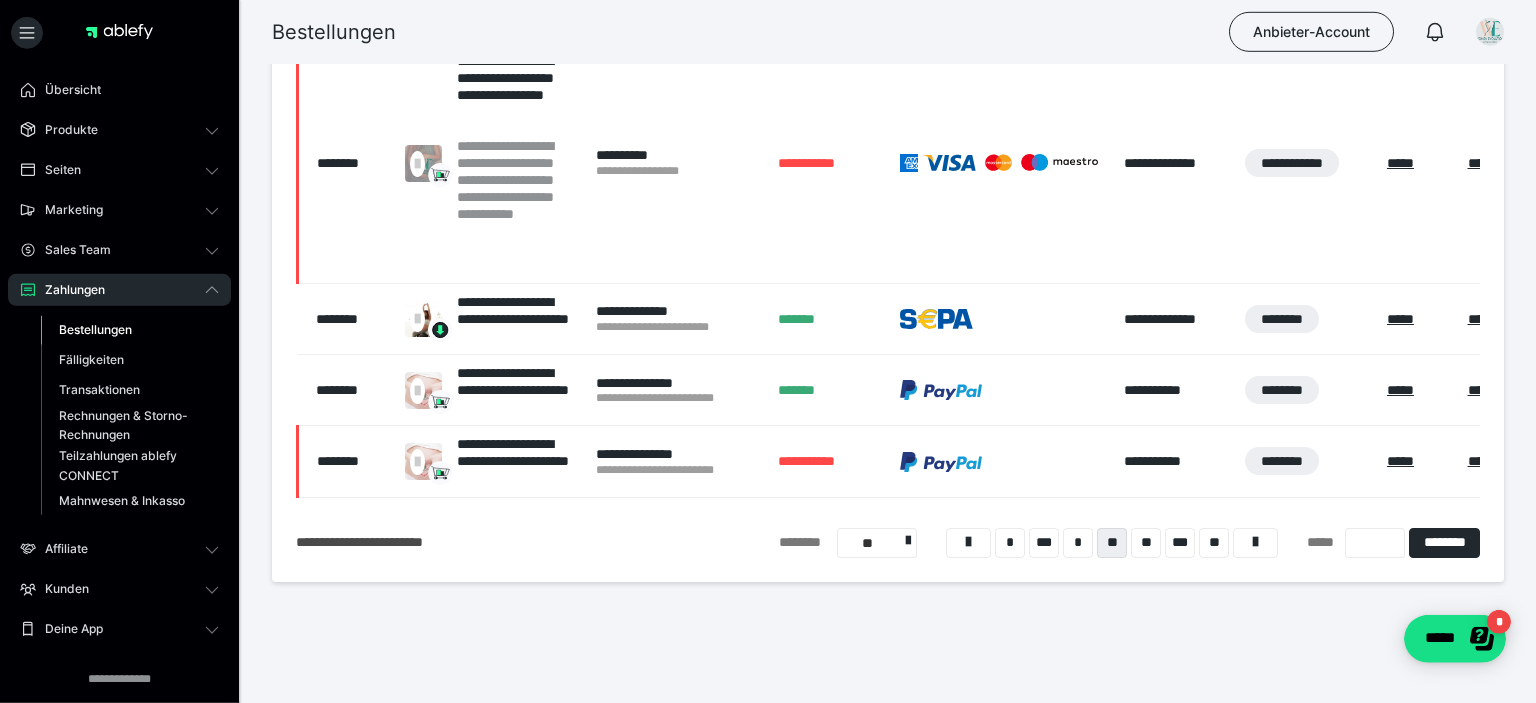 scroll, scrollTop: 1244, scrollLeft: 0, axis: vertical 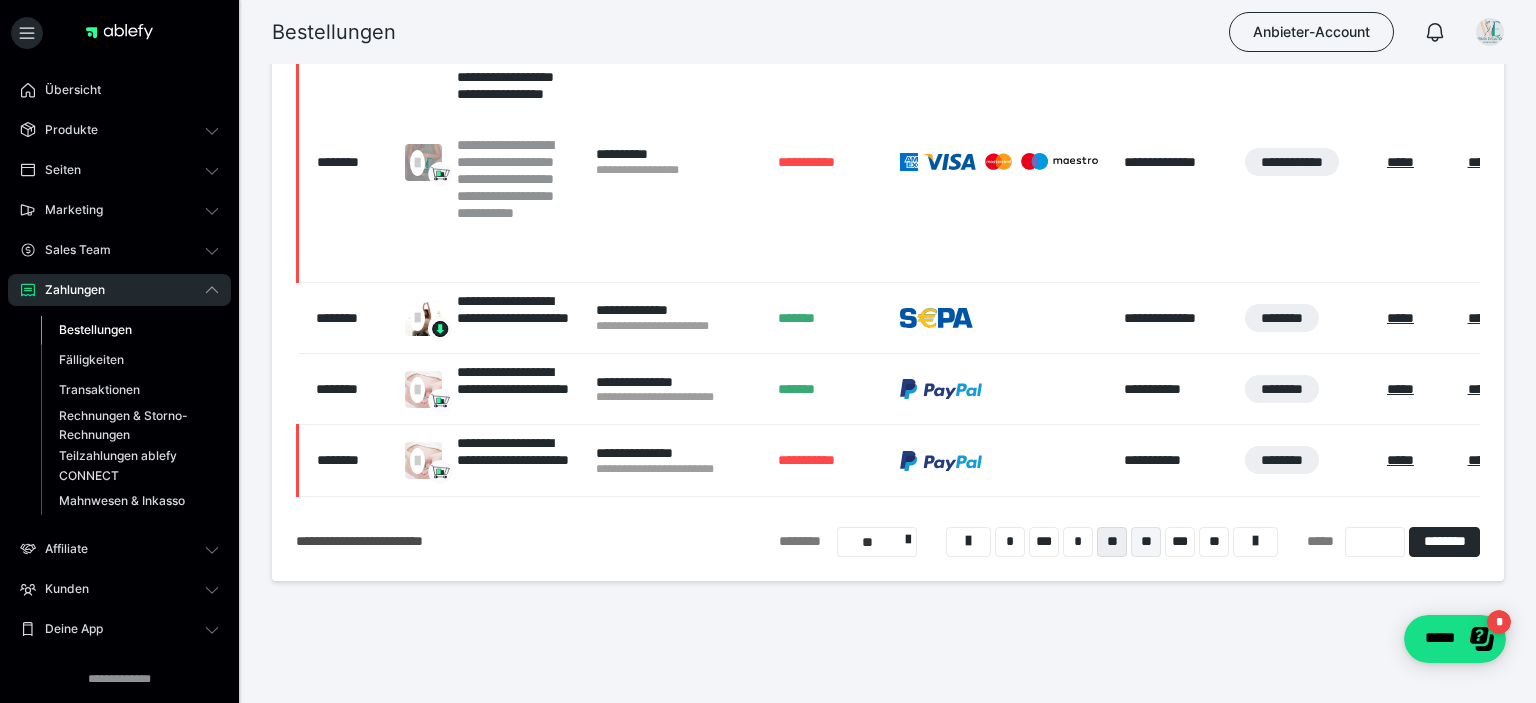 click on "**" at bounding box center [1146, 542] 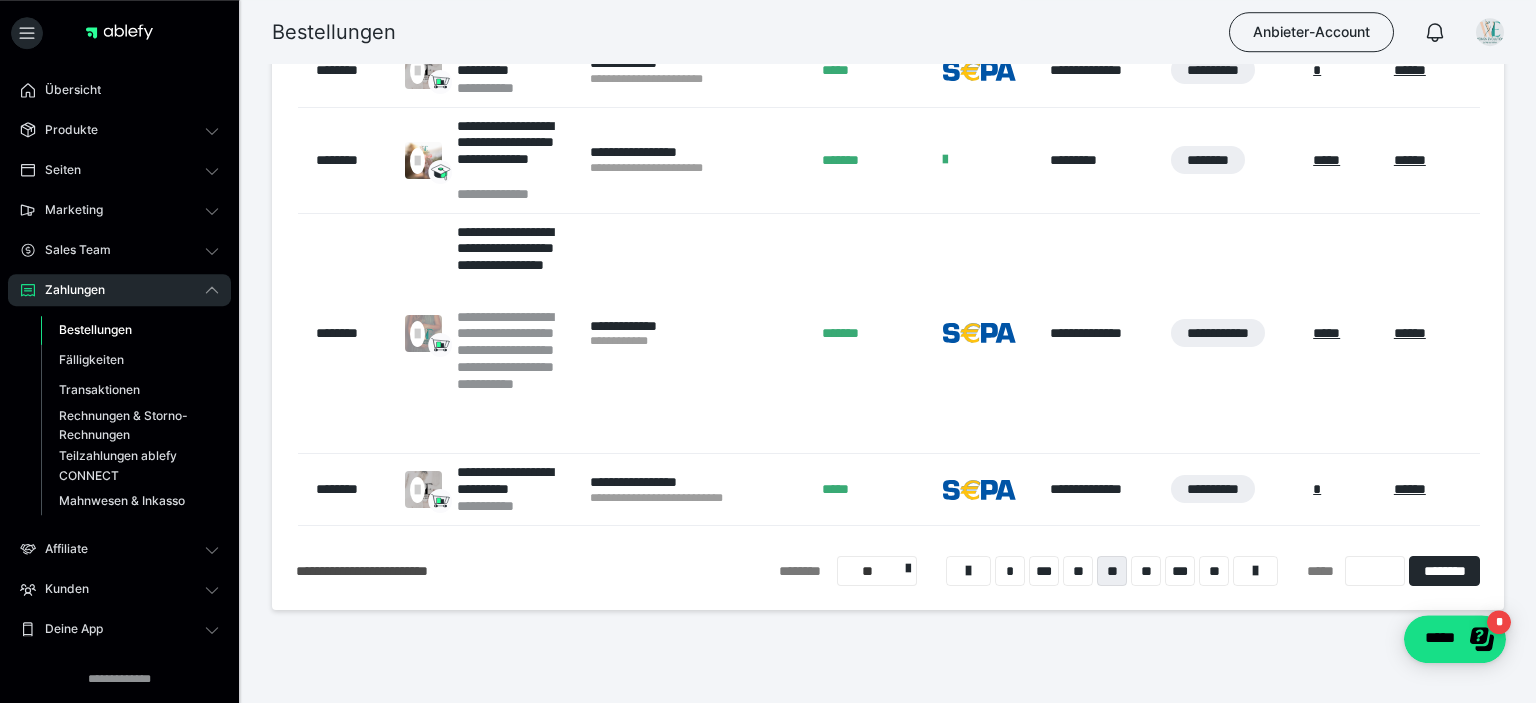 scroll, scrollTop: 1549, scrollLeft: 0, axis: vertical 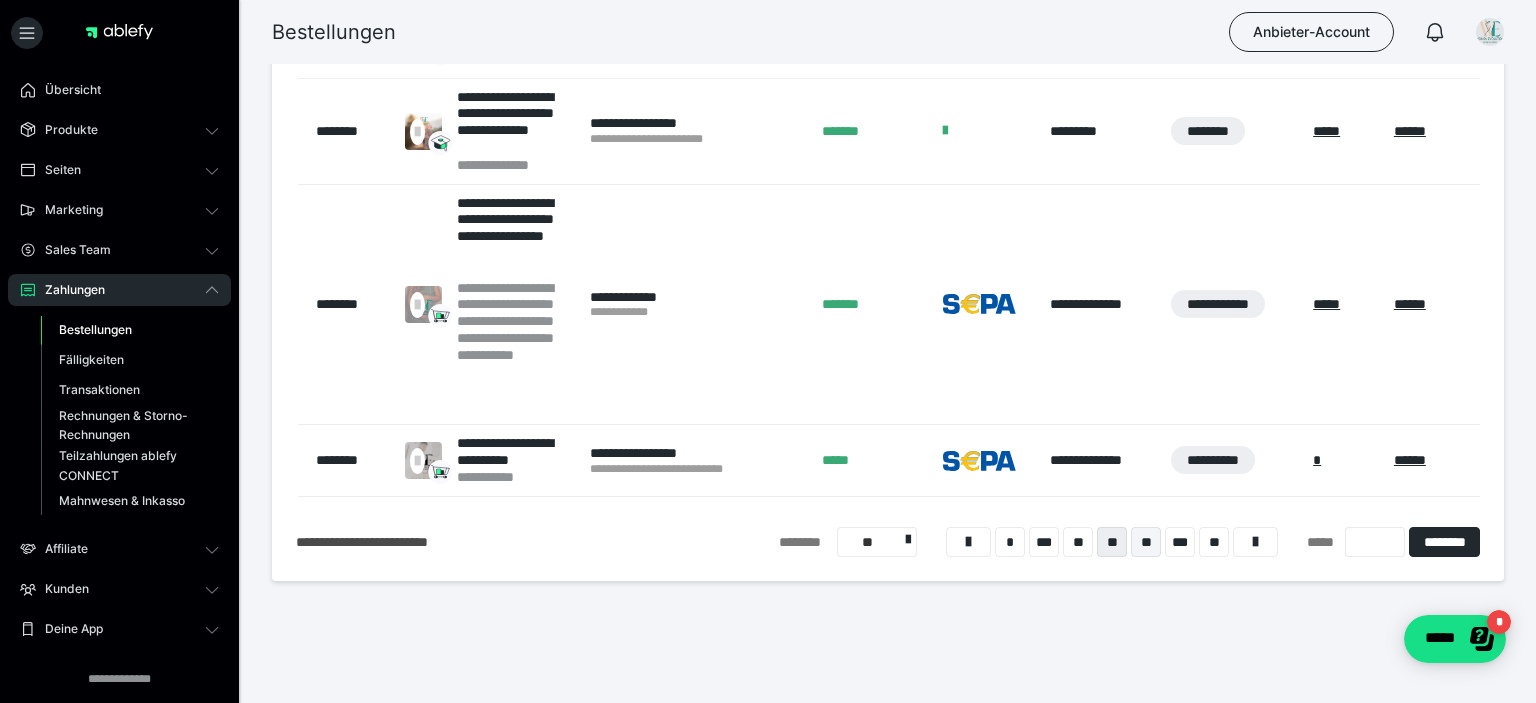 click on "**" at bounding box center (1146, 542) 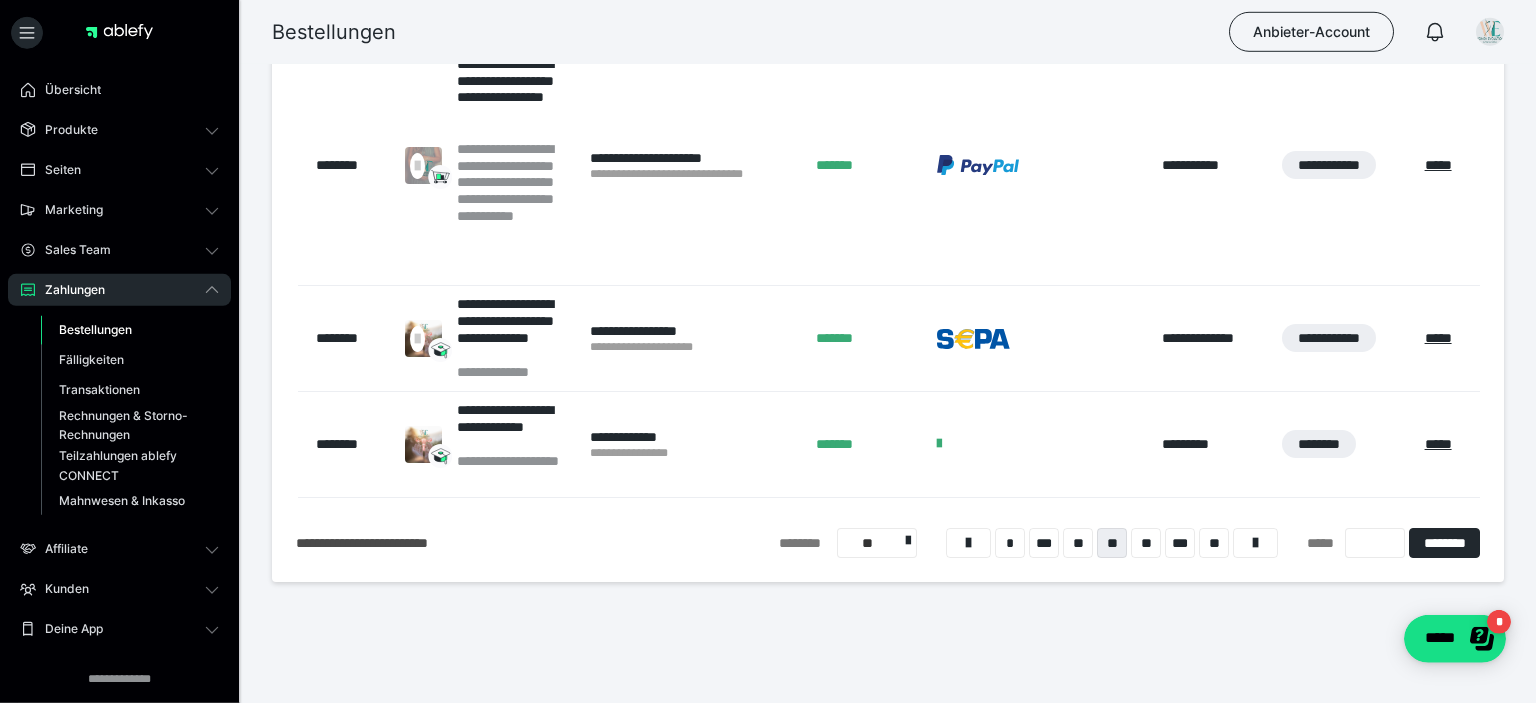 scroll, scrollTop: 1734, scrollLeft: 0, axis: vertical 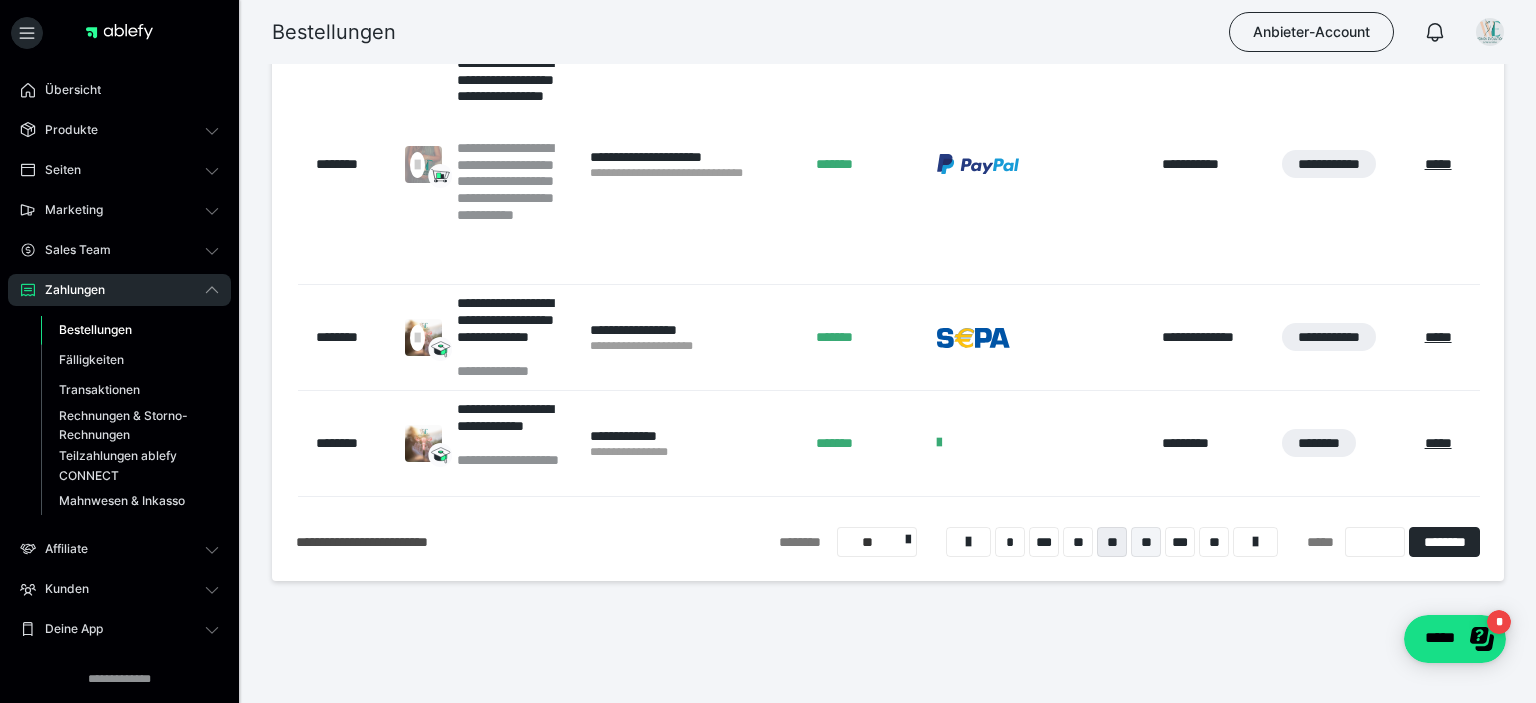 click on "**" at bounding box center [1146, 542] 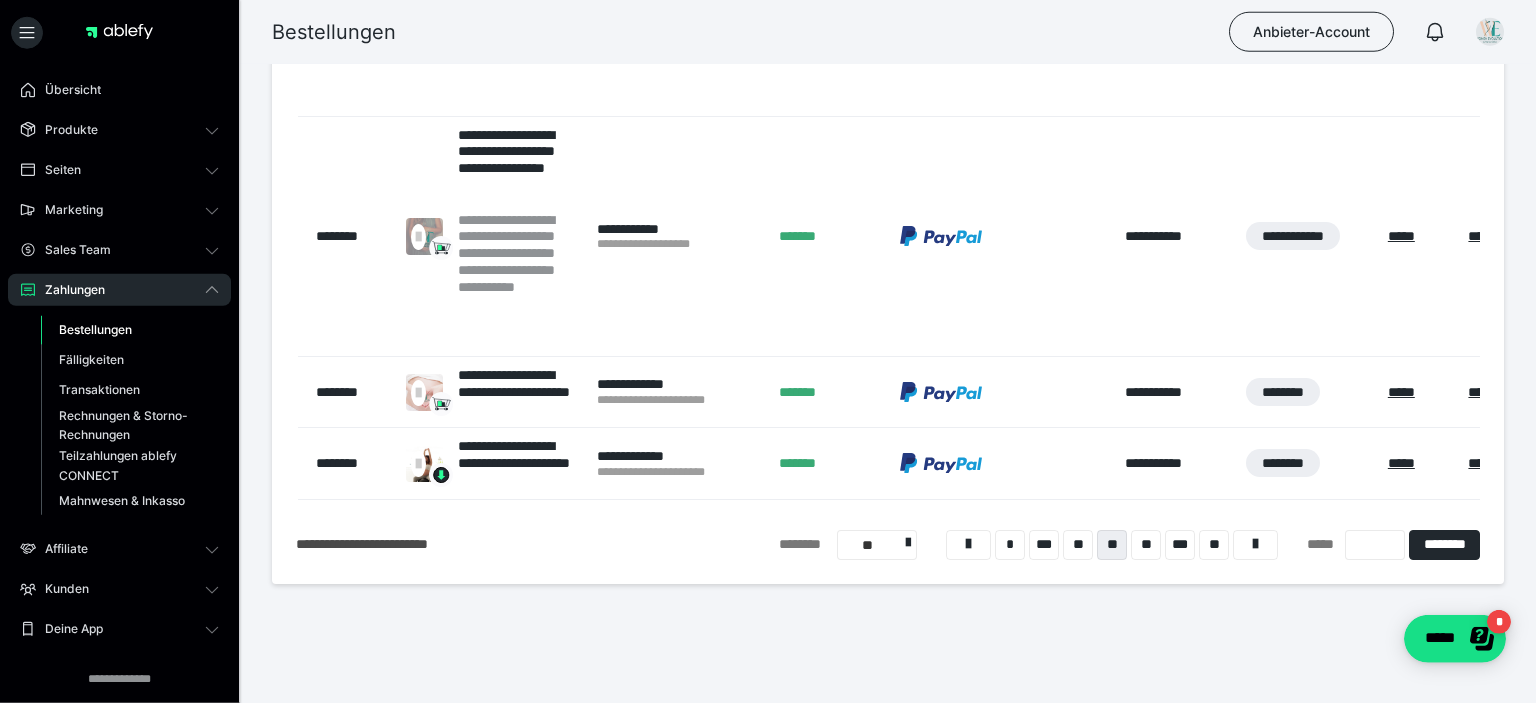 scroll, scrollTop: 1598, scrollLeft: 0, axis: vertical 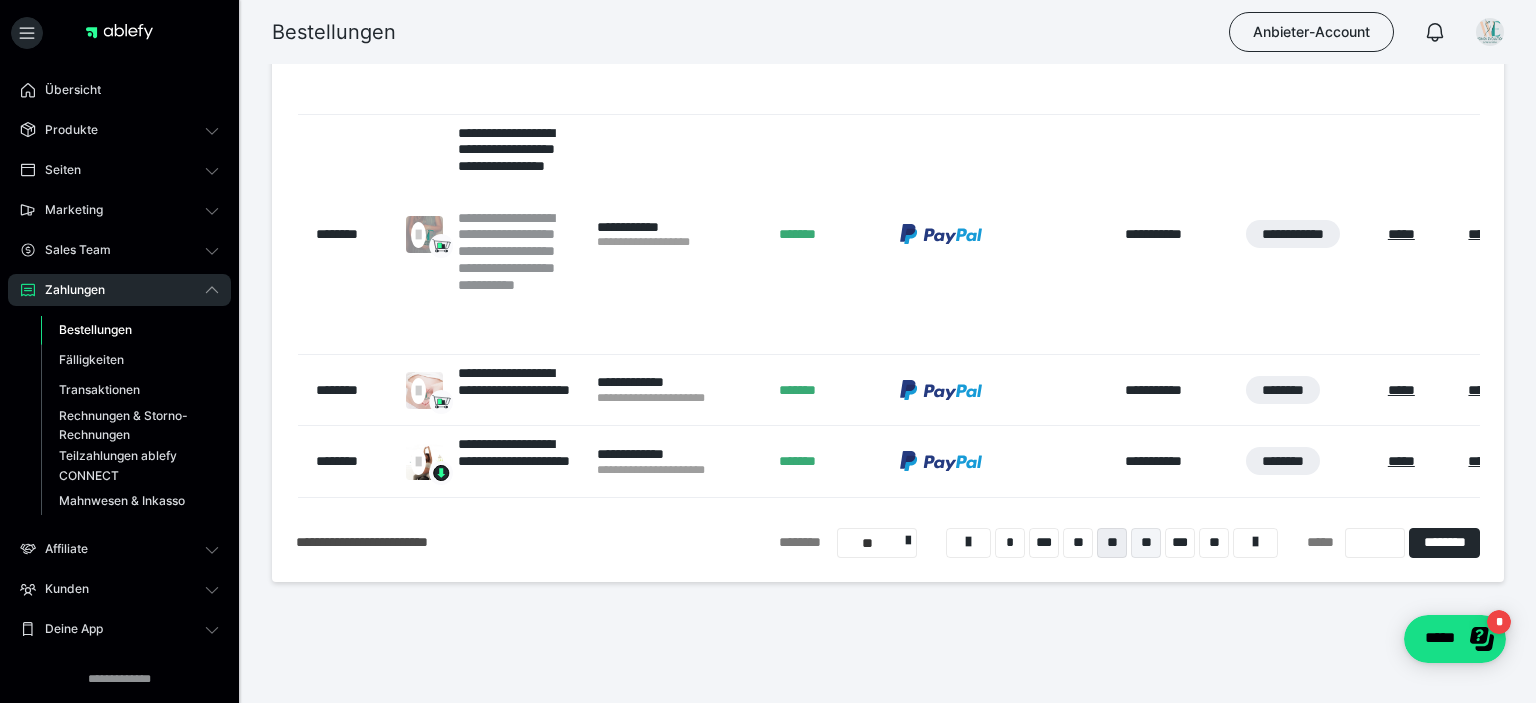 click on "**" at bounding box center [1146, 543] 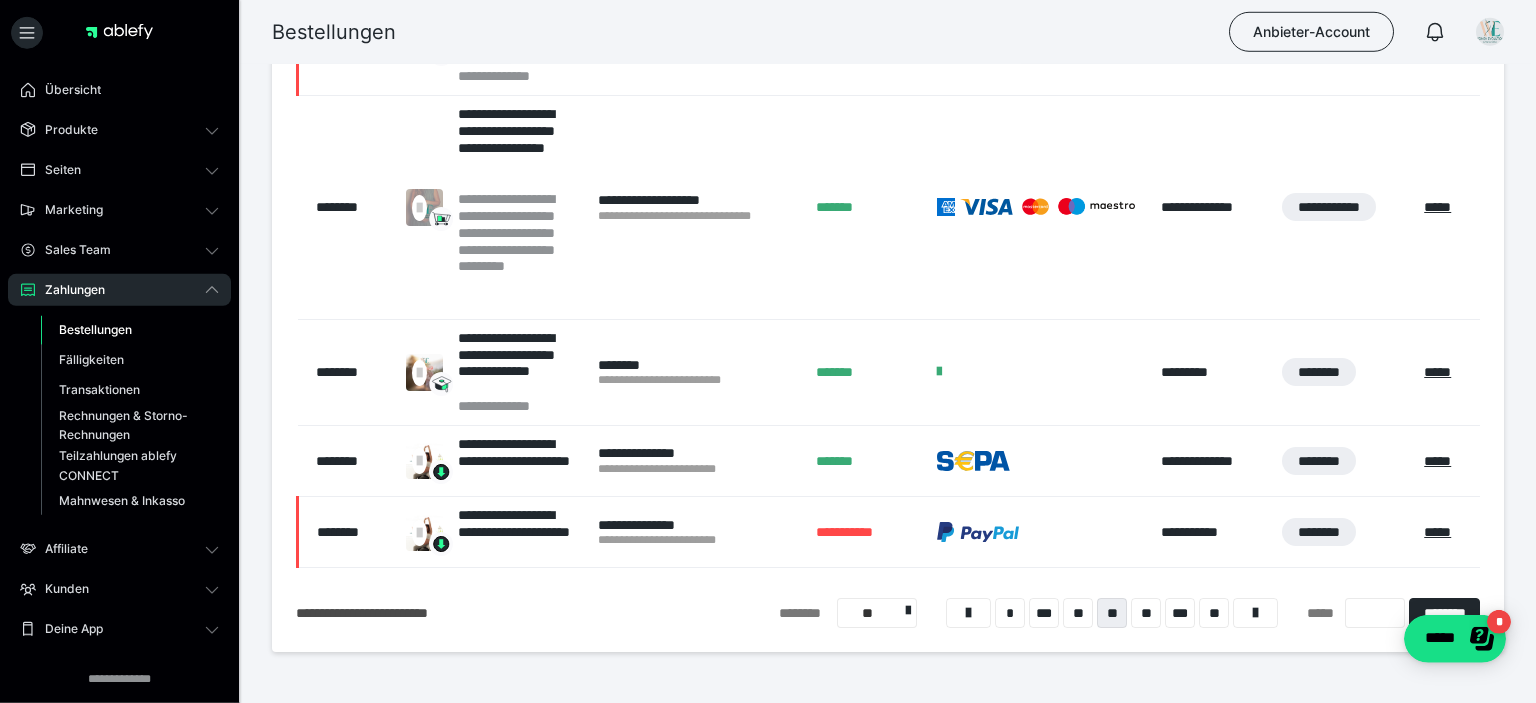 scroll, scrollTop: 1277, scrollLeft: 0, axis: vertical 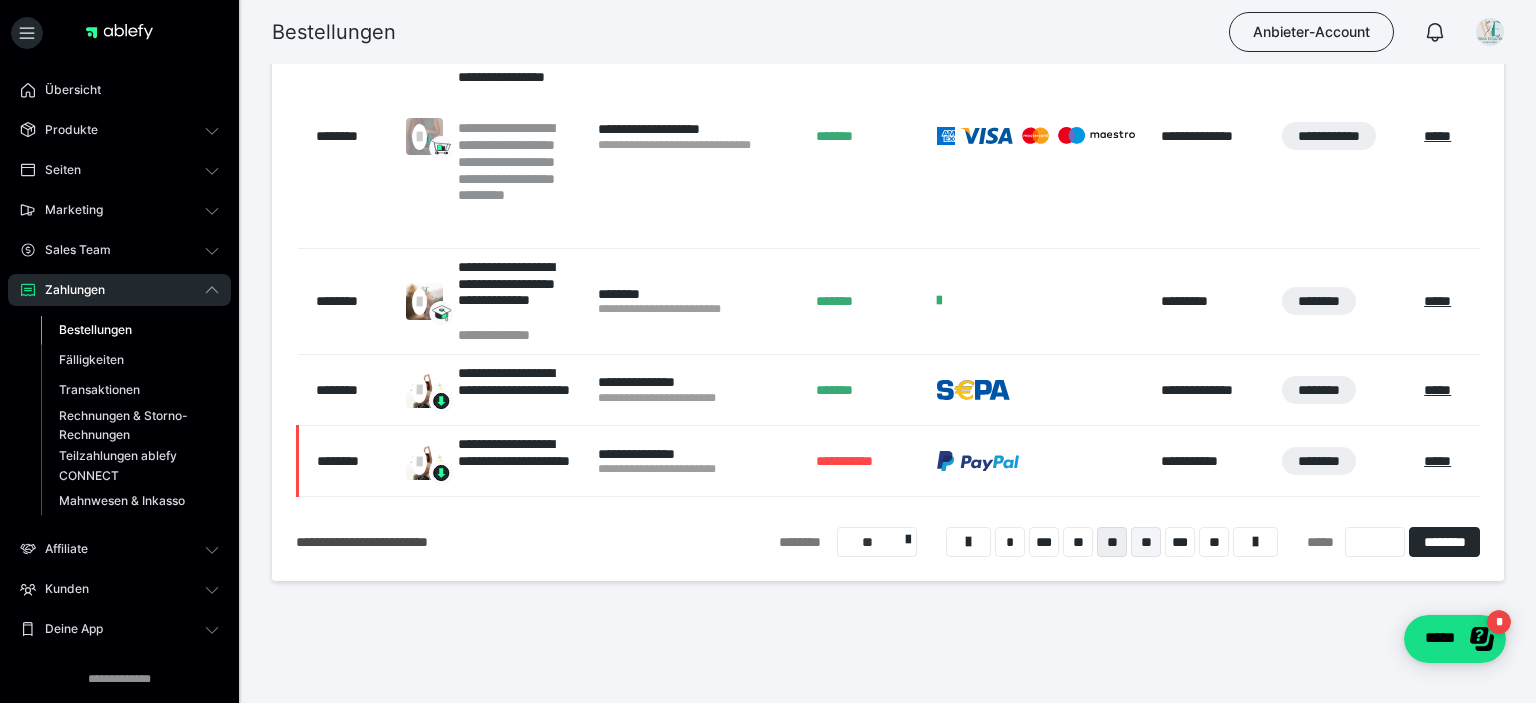 click on "**" at bounding box center (1146, 542) 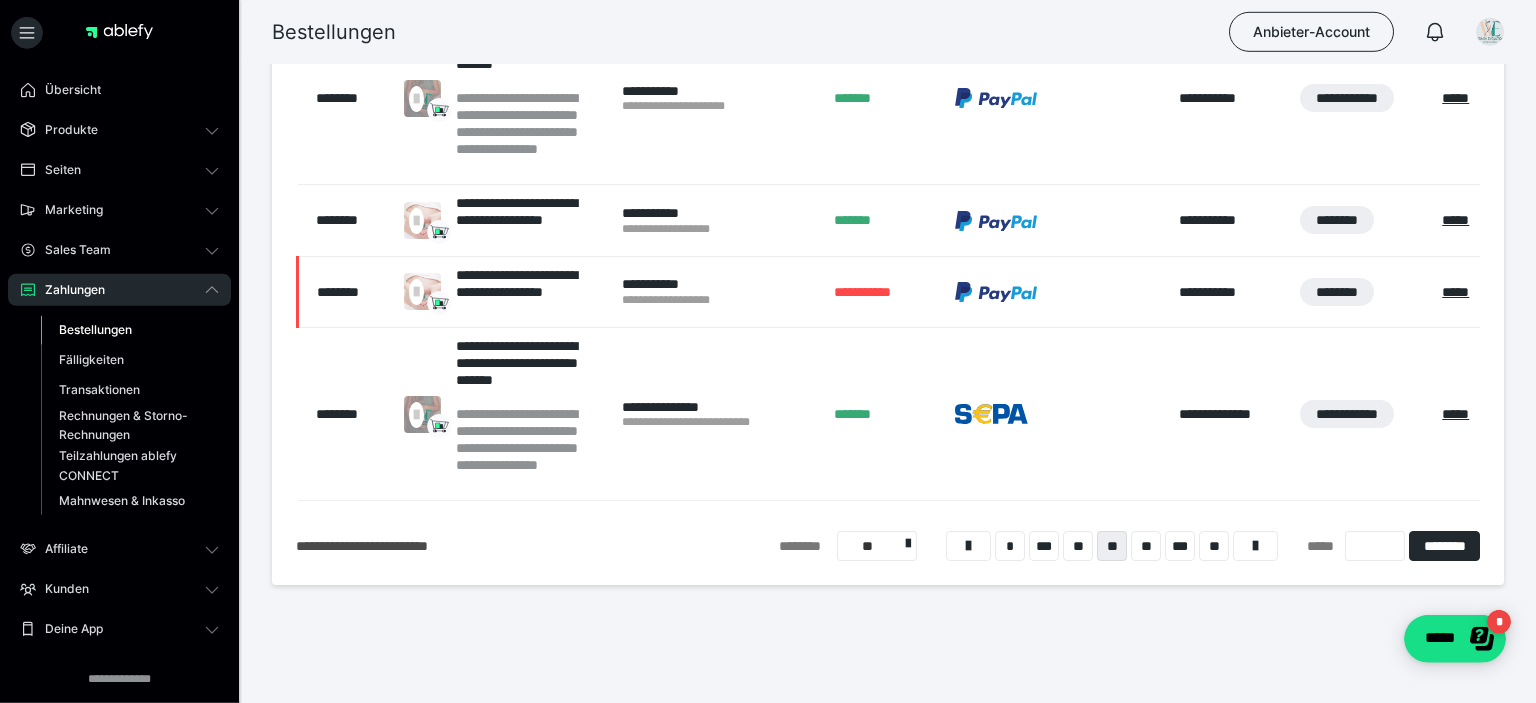 scroll, scrollTop: 1378, scrollLeft: 0, axis: vertical 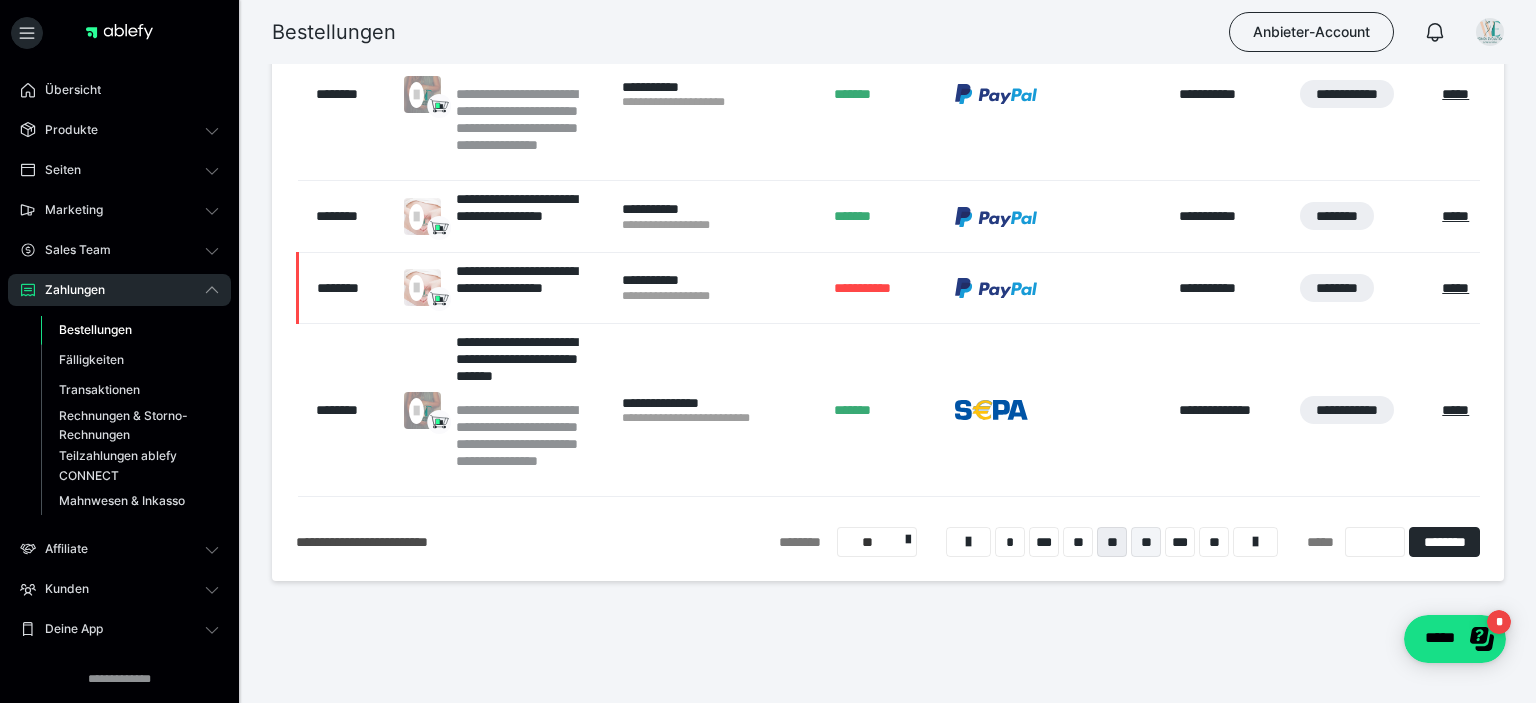 click on "**" at bounding box center (1146, 542) 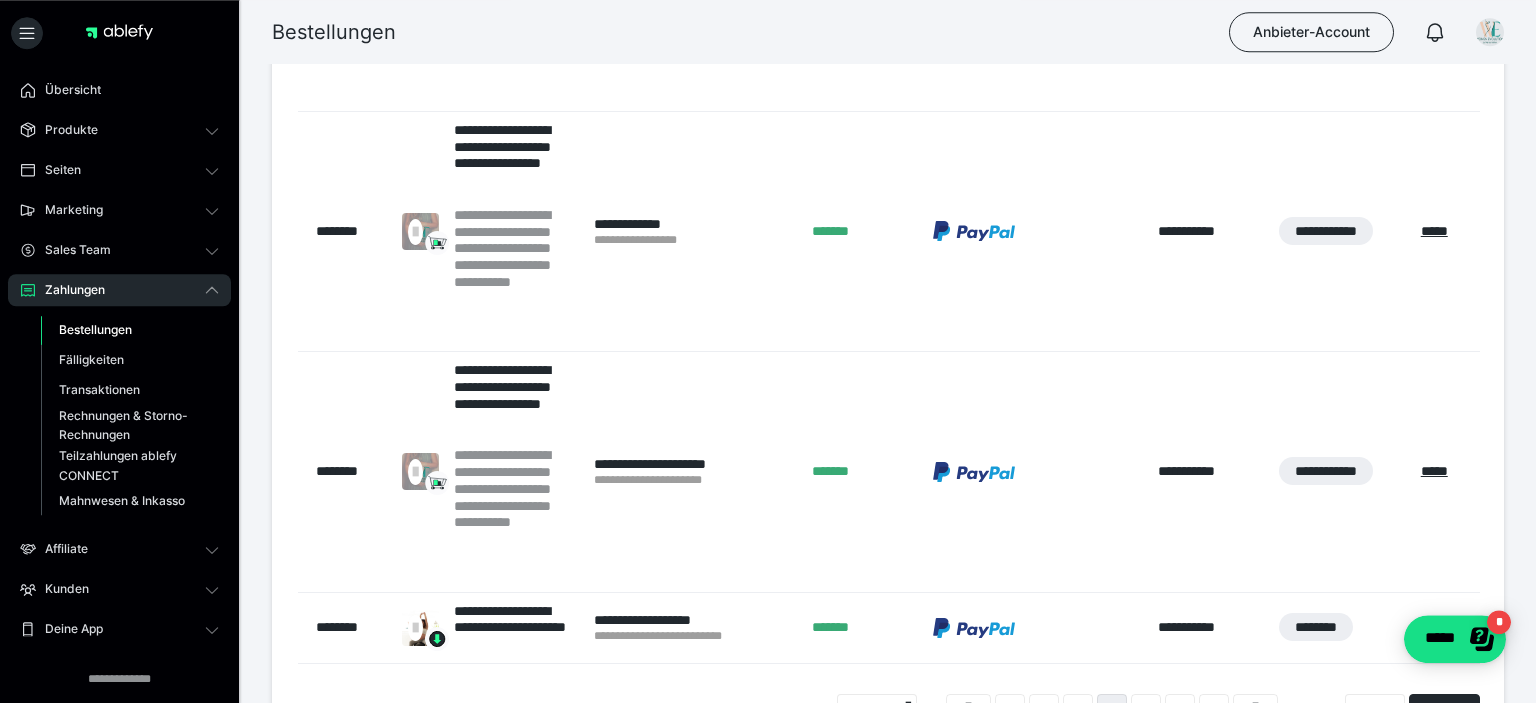 scroll, scrollTop: 1832, scrollLeft: 0, axis: vertical 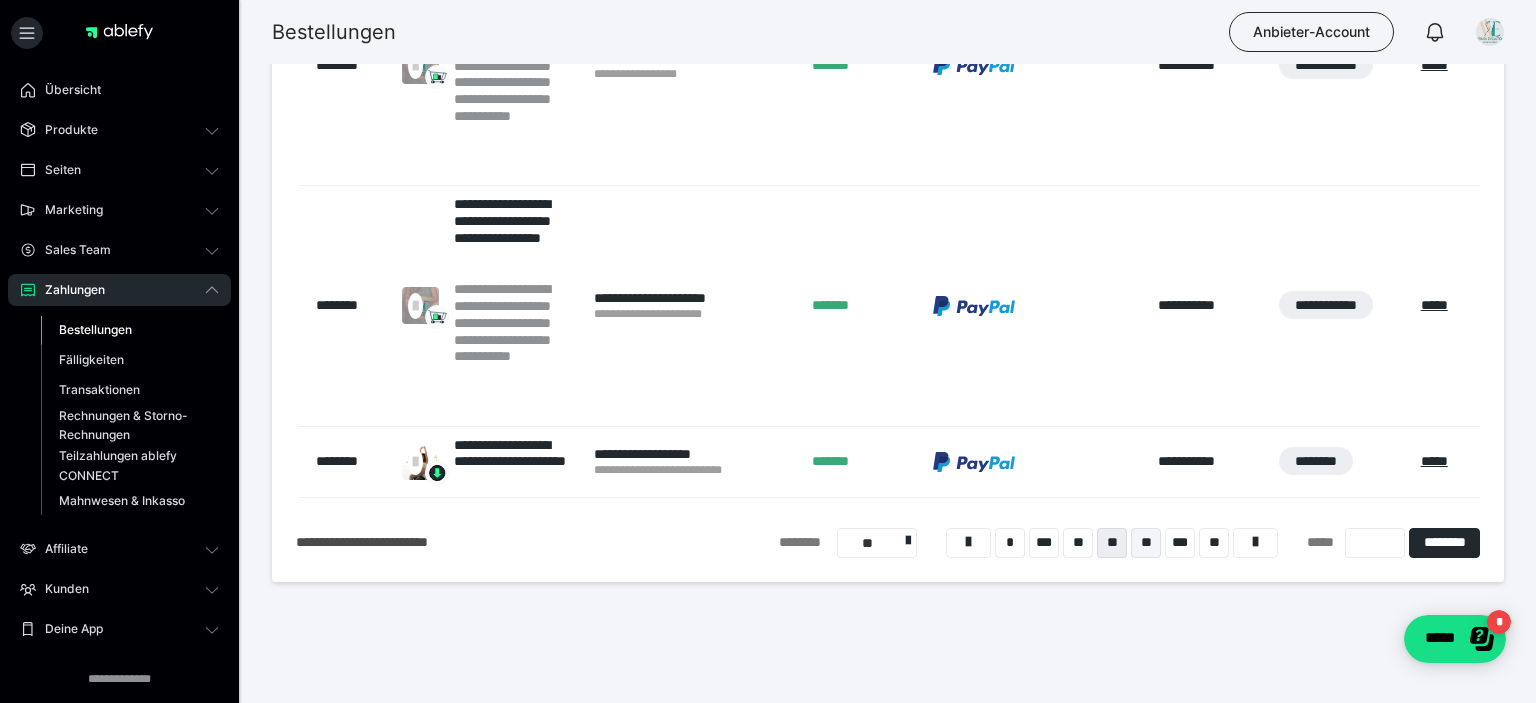 click on "**" at bounding box center [1146, 543] 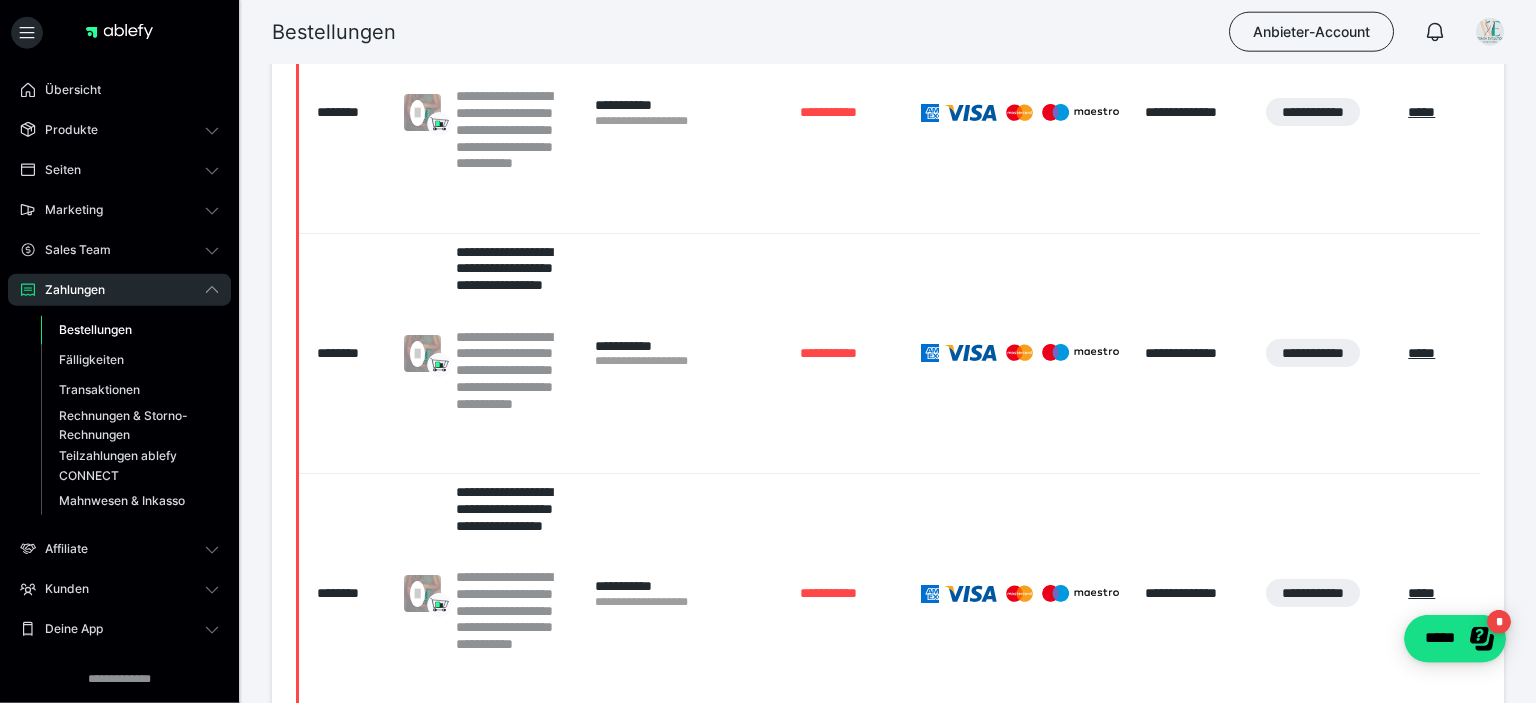 scroll, scrollTop: 1977, scrollLeft: 0, axis: vertical 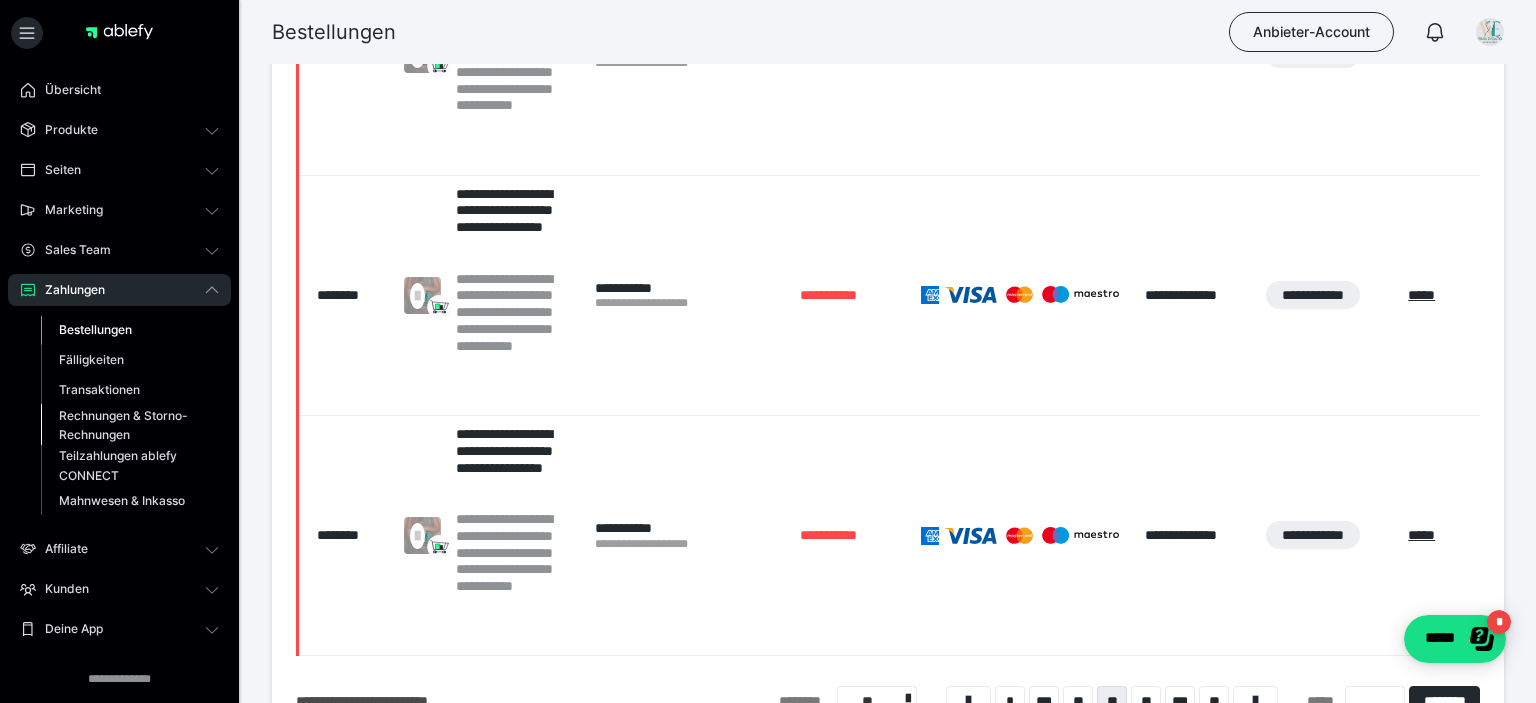click on "Rechnungen & Storno-Rechnungen" at bounding box center (126, 425) 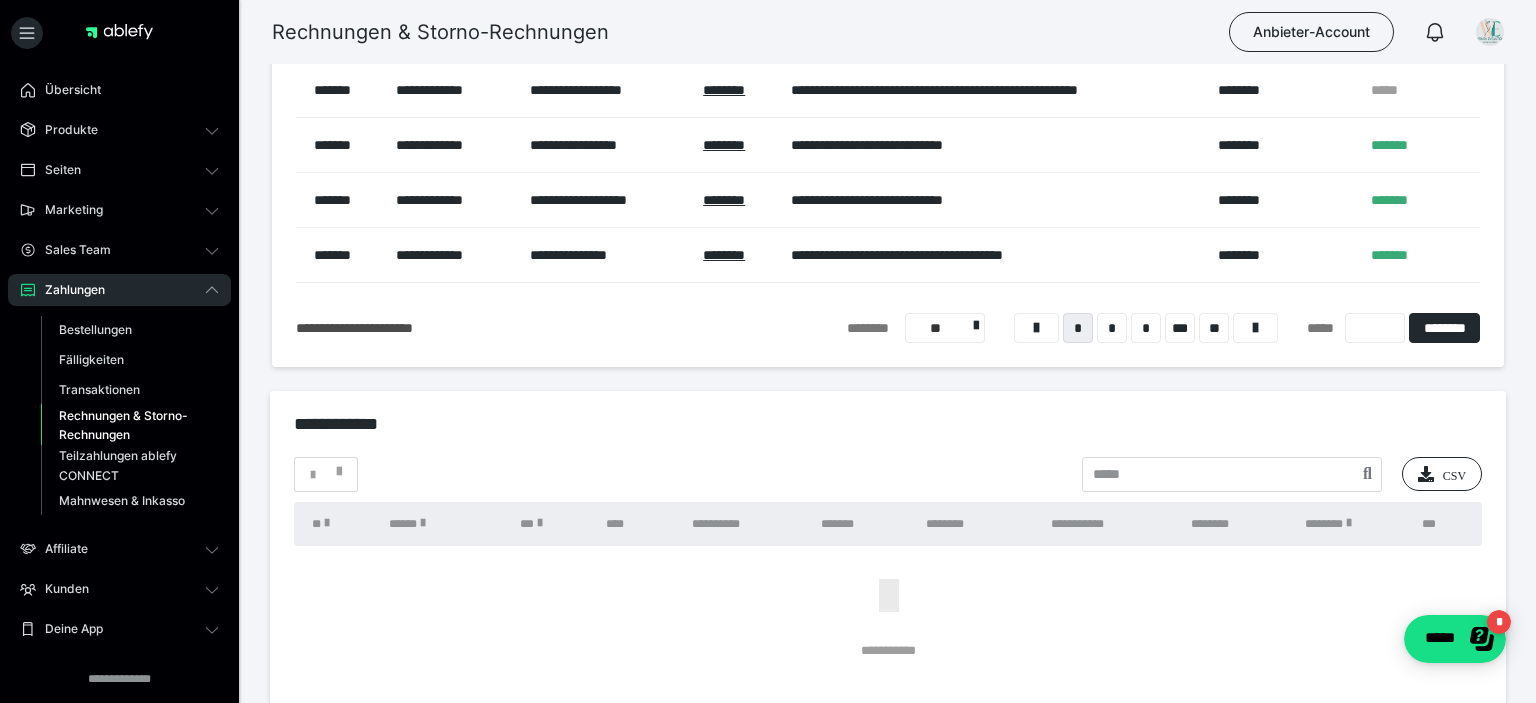 scroll, scrollTop: 844, scrollLeft: 0, axis: vertical 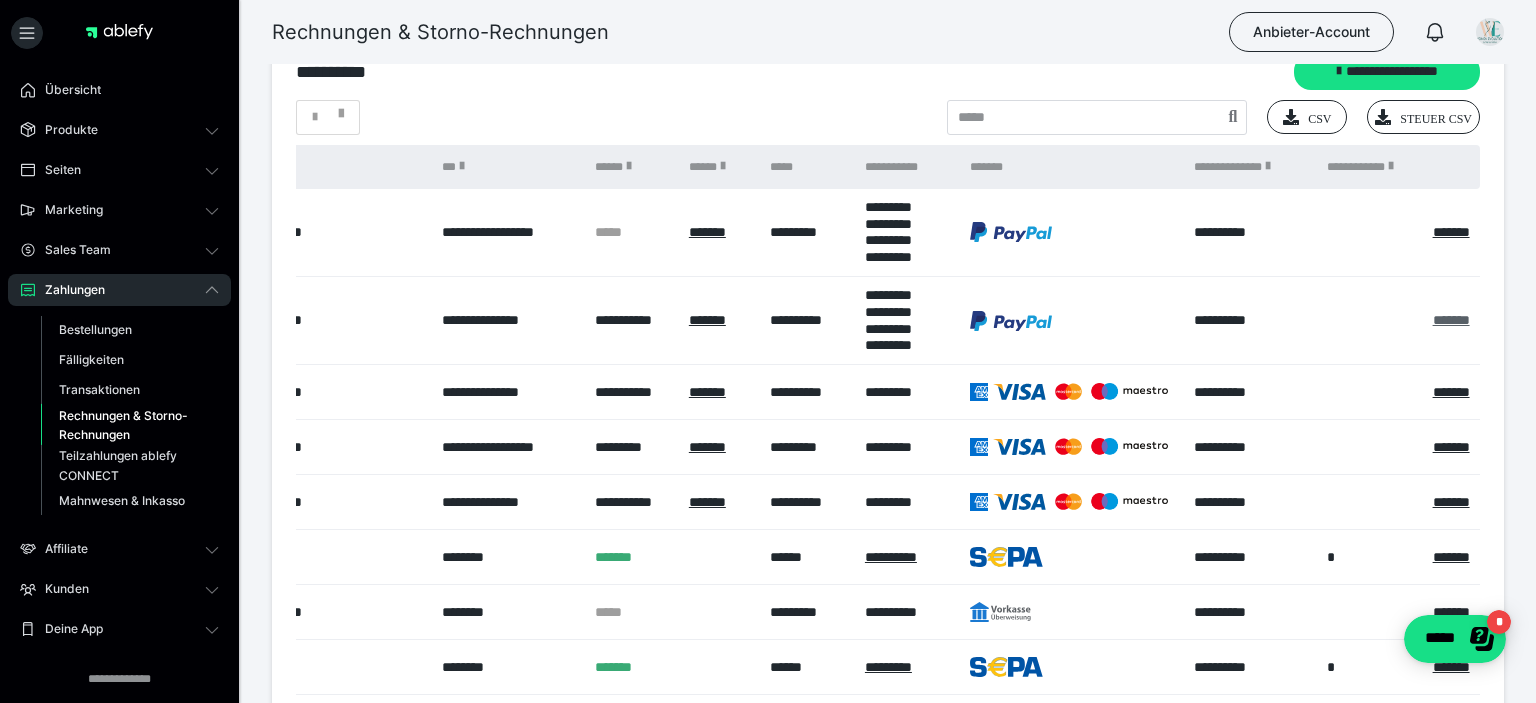 click on "*******" at bounding box center (1451, 320) 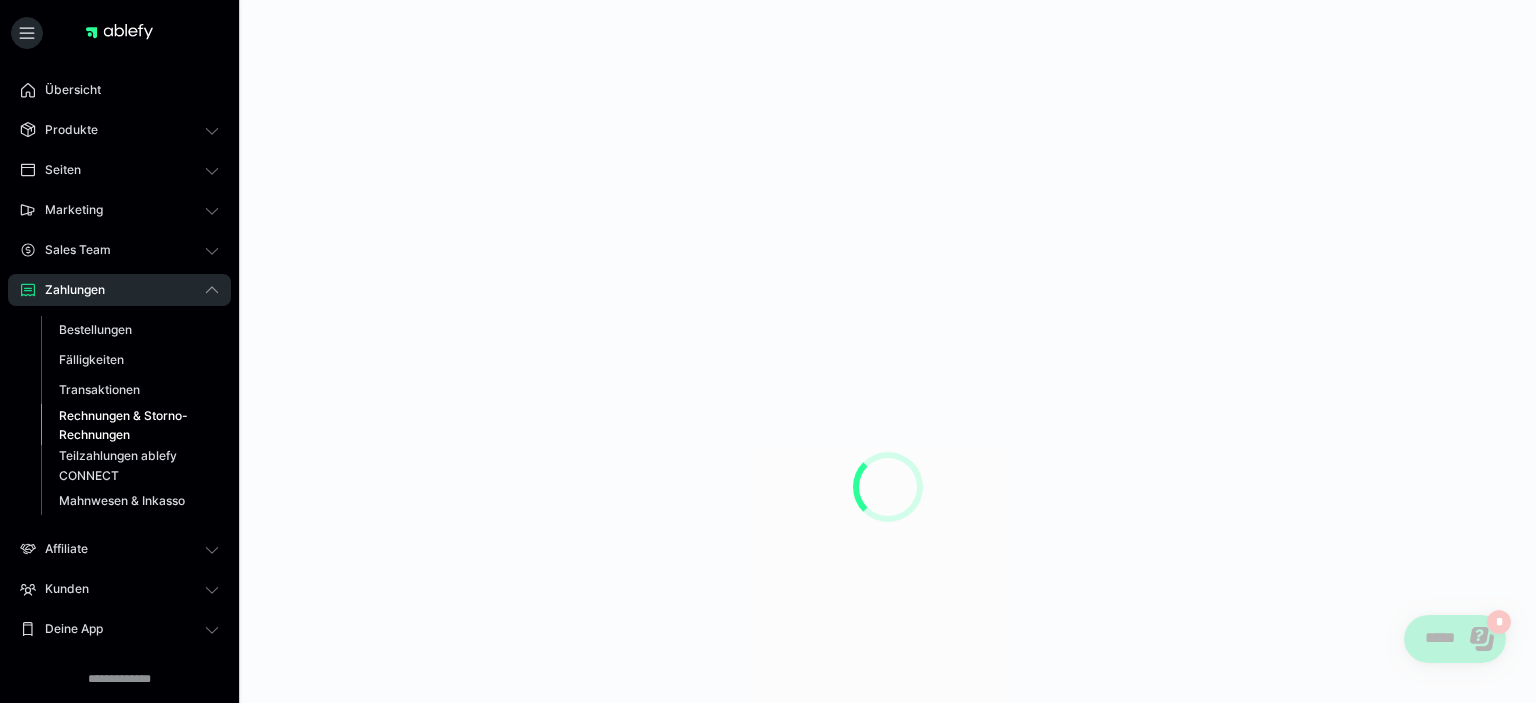 scroll, scrollTop: 0, scrollLeft: 0, axis: both 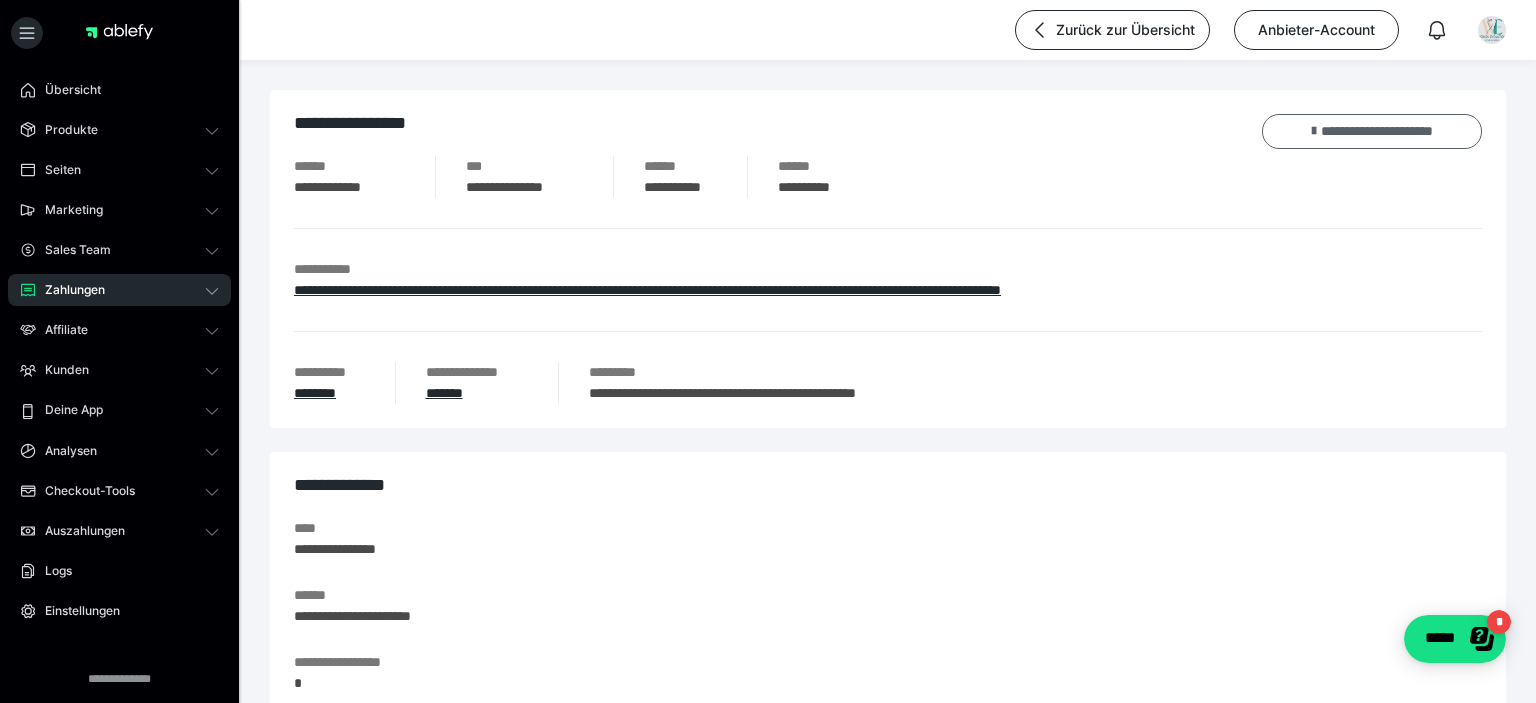 click on "**********" at bounding box center [1372, 131] 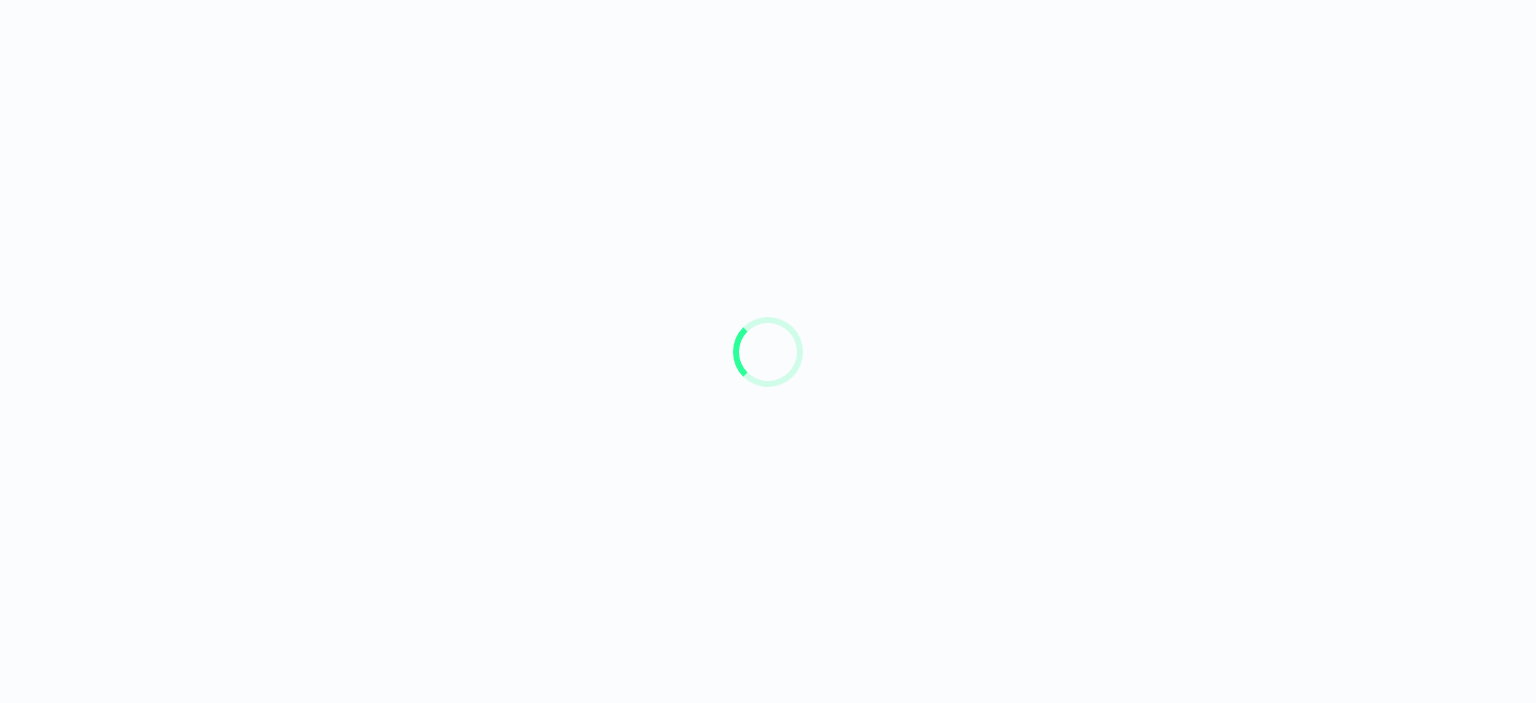 scroll, scrollTop: 0, scrollLeft: 0, axis: both 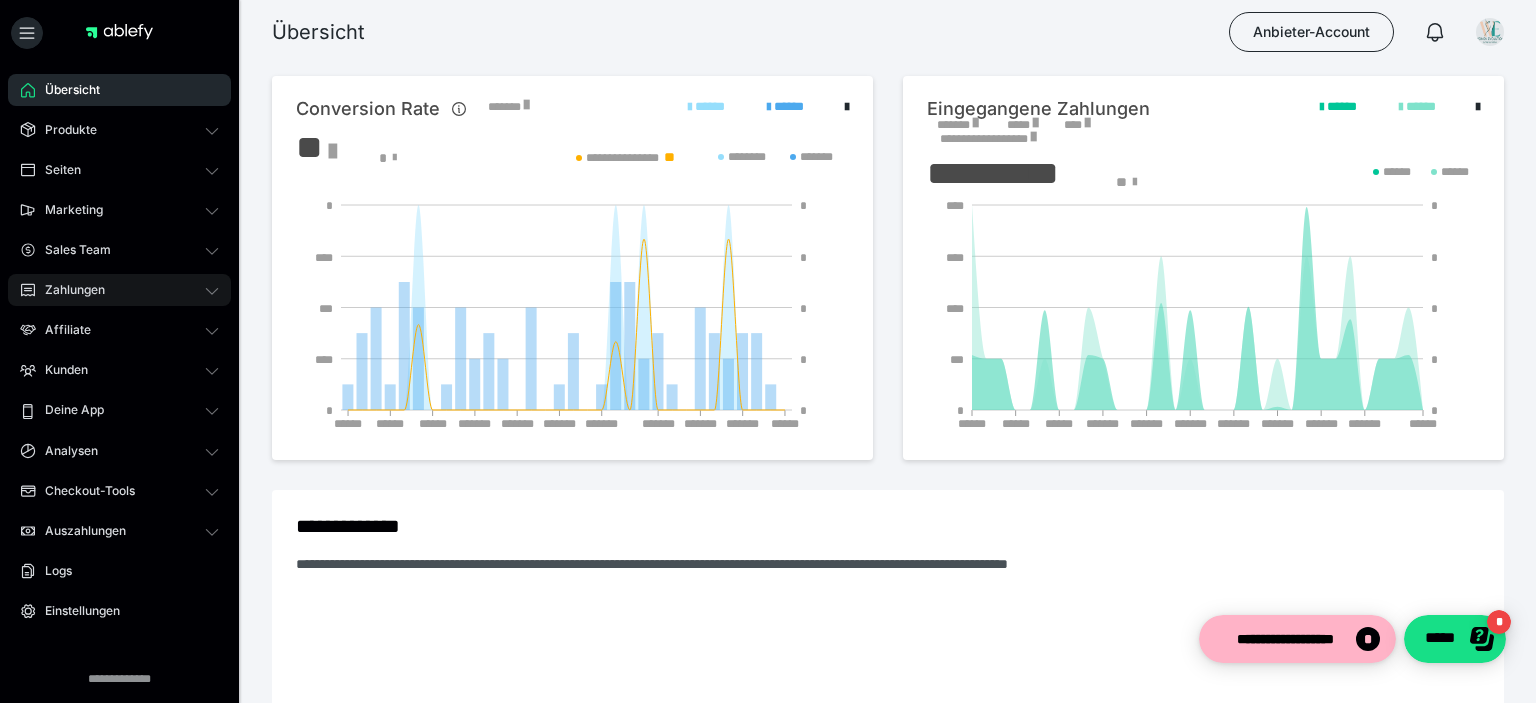 click on "Zahlungen" at bounding box center [68, 290] 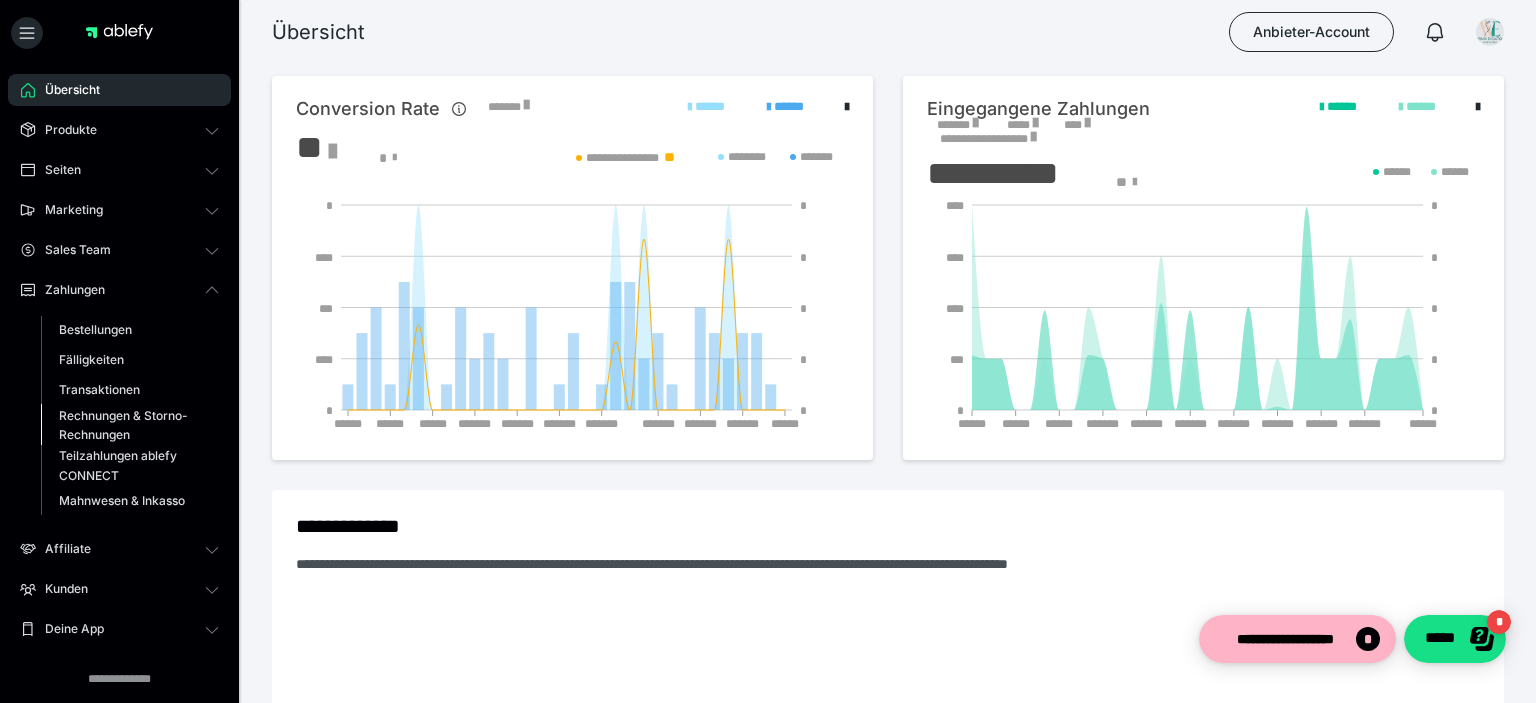 drag, startPoint x: 100, startPoint y: 410, endPoint x: 110, endPoint y: 420, distance: 14.142136 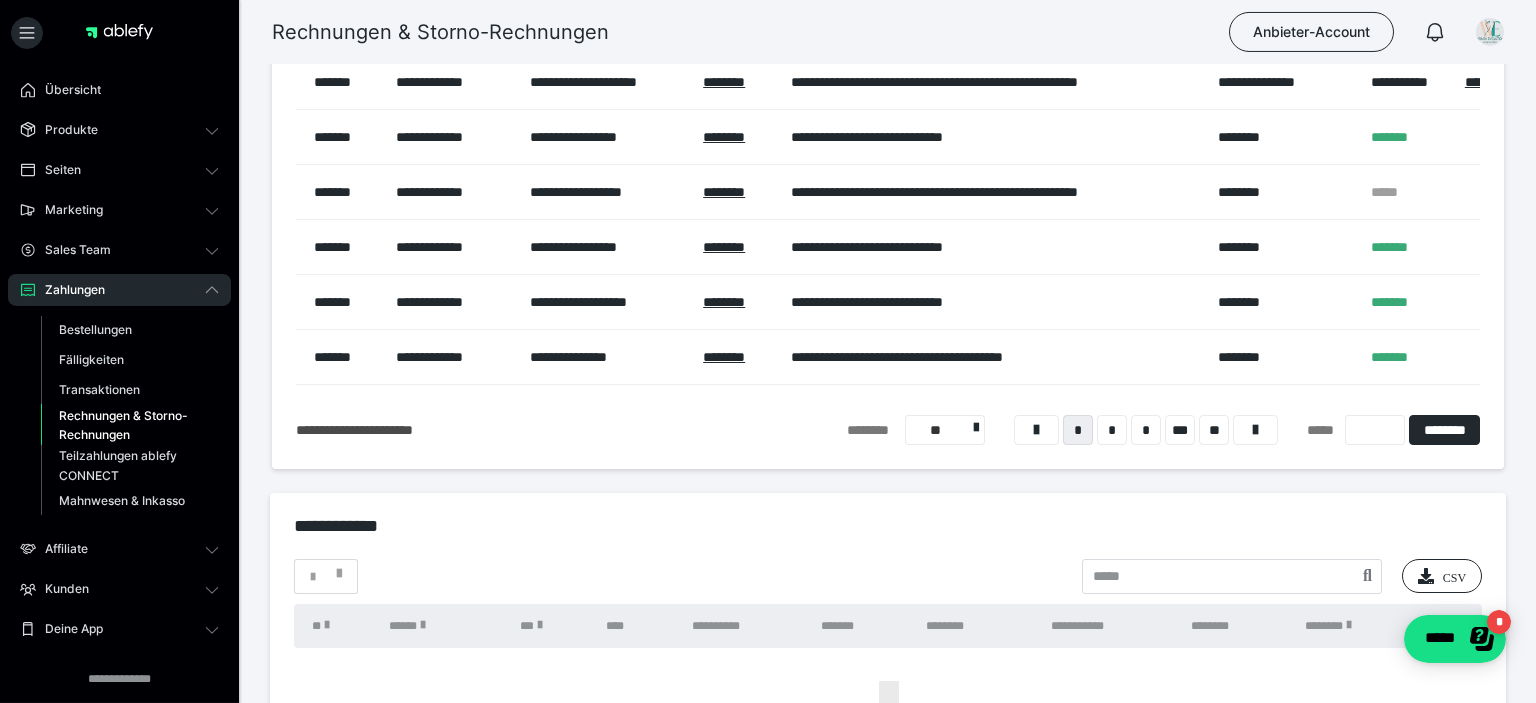 scroll, scrollTop: 739, scrollLeft: 0, axis: vertical 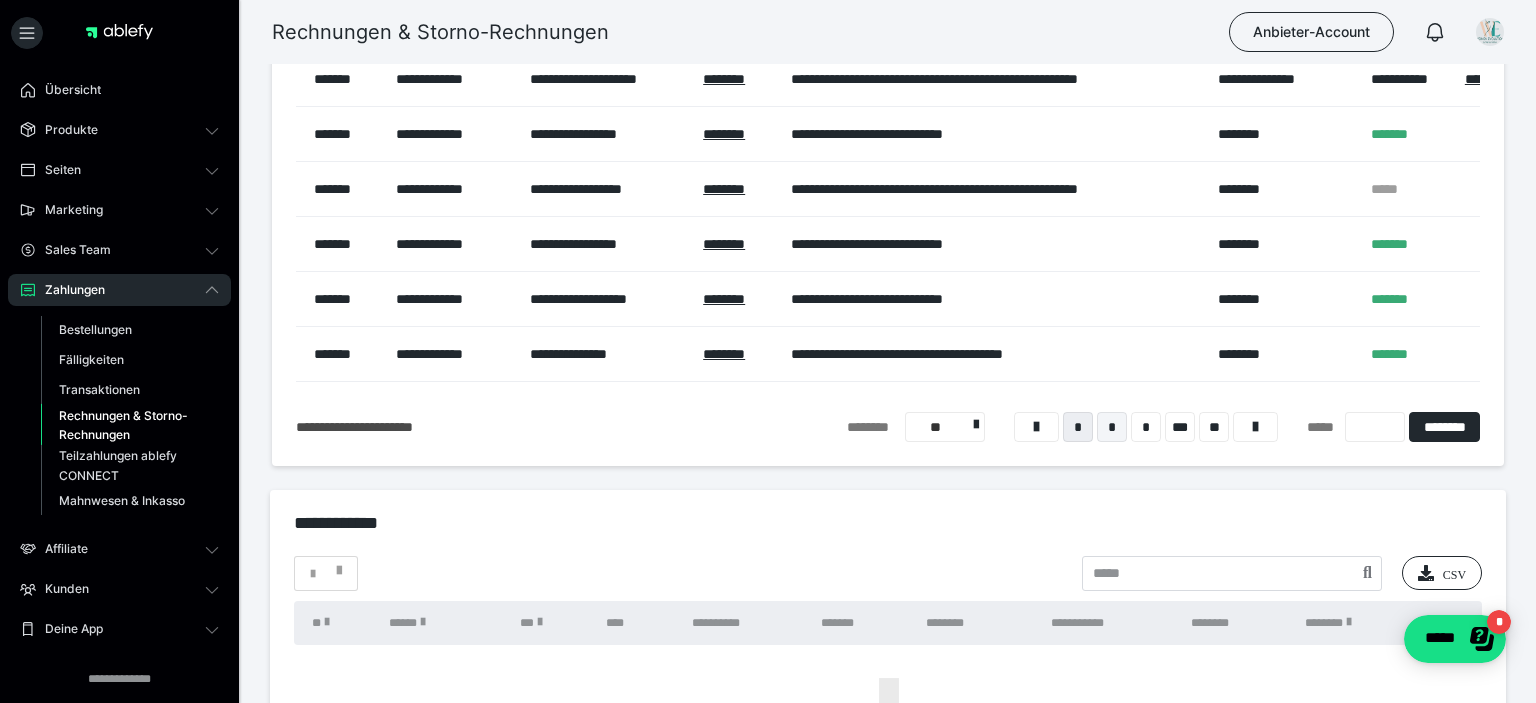 click on "*" at bounding box center [1112, 427] 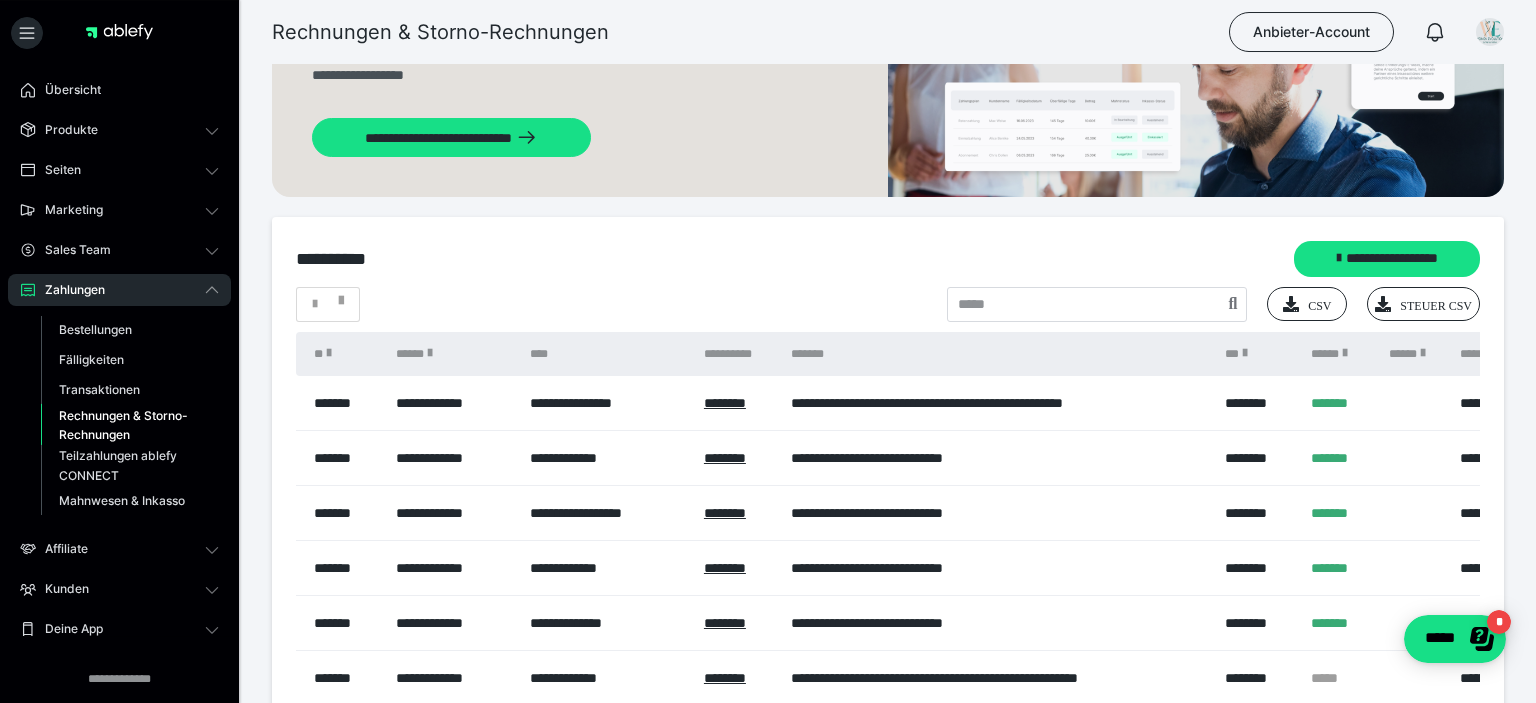 scroll, scrollTop: 74, scrollLeft: 0, axis: vertical 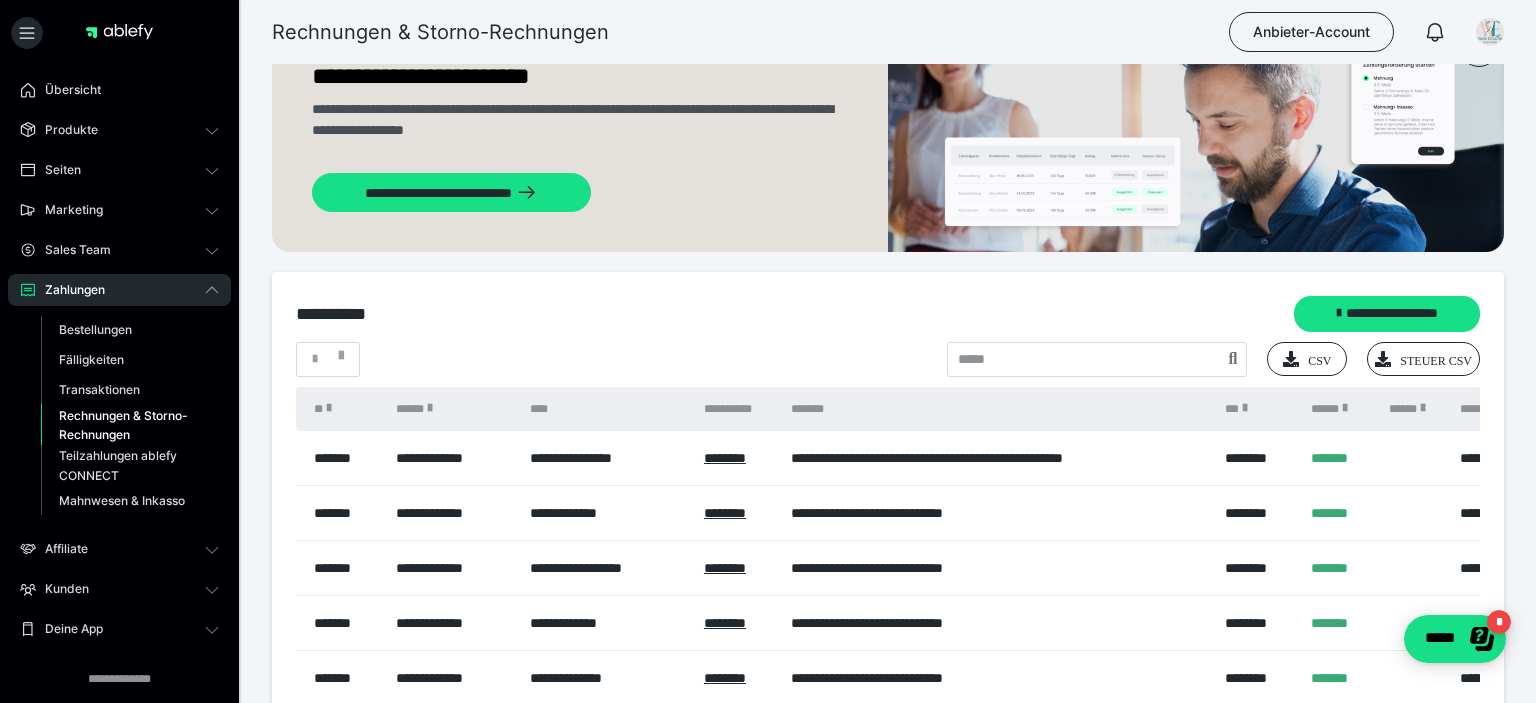 drag, startPoint x: 74, startPoint y: 414, endPoint x: 97, endPoint y: 416, distance: 23.086792 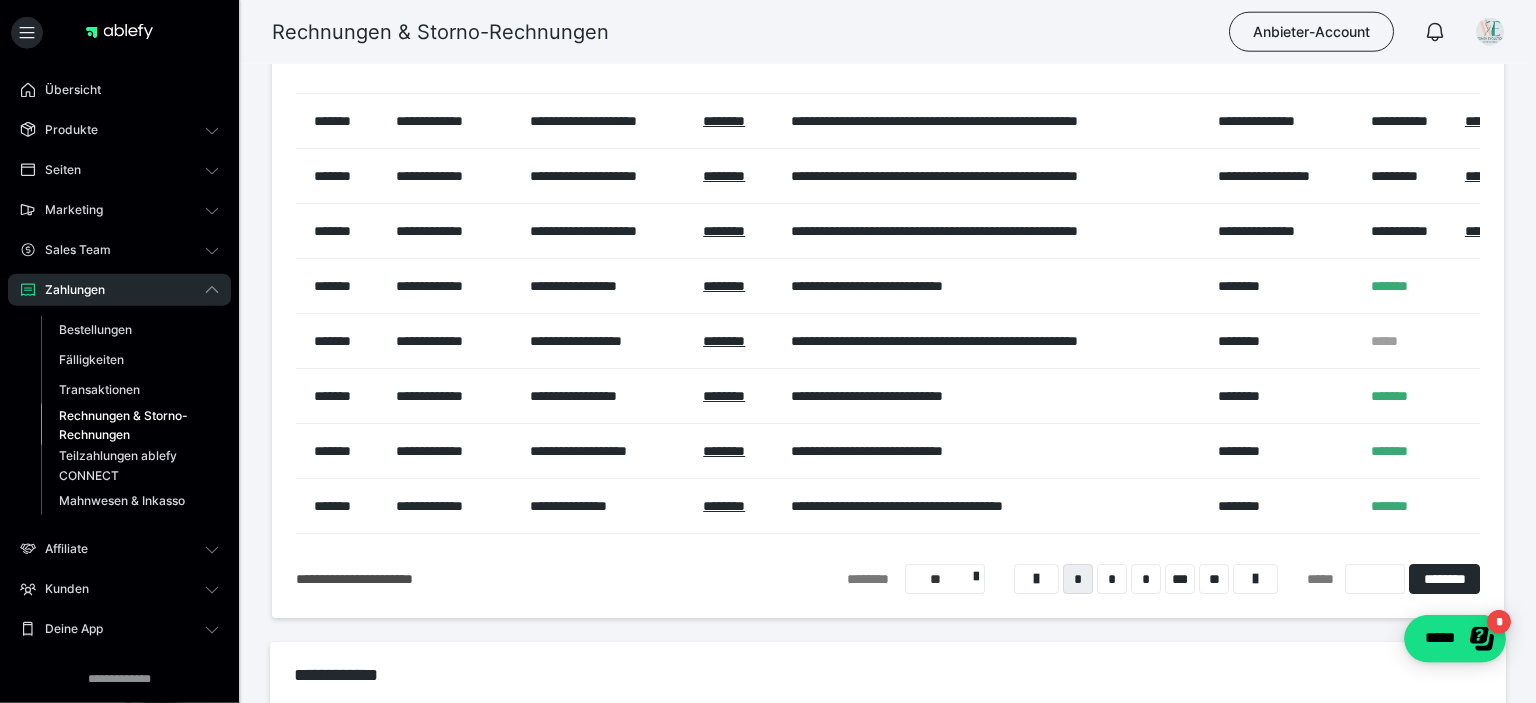 scroll, scrollTop: 602, scrollLeft: 0, axis: vertical 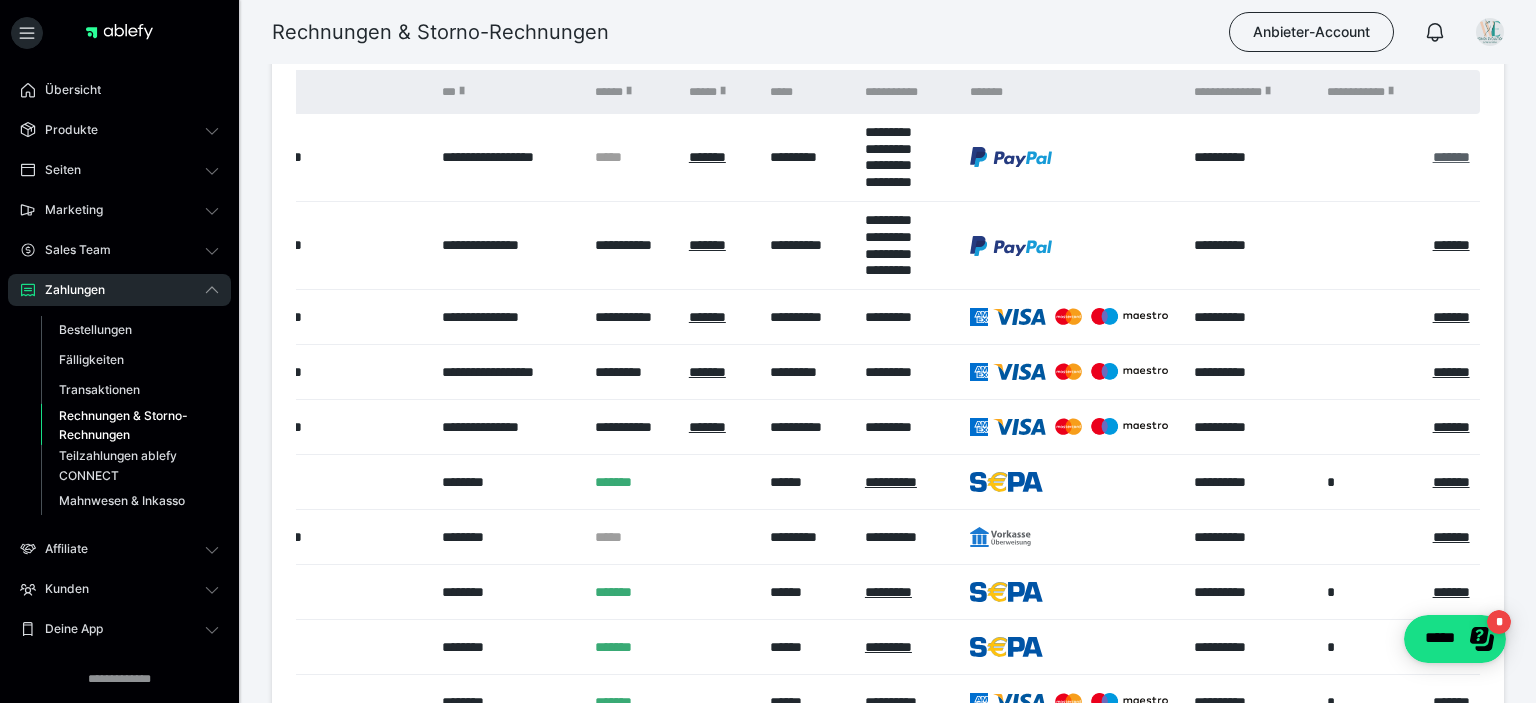 click on "*******" at bounding box center (1451, 157) 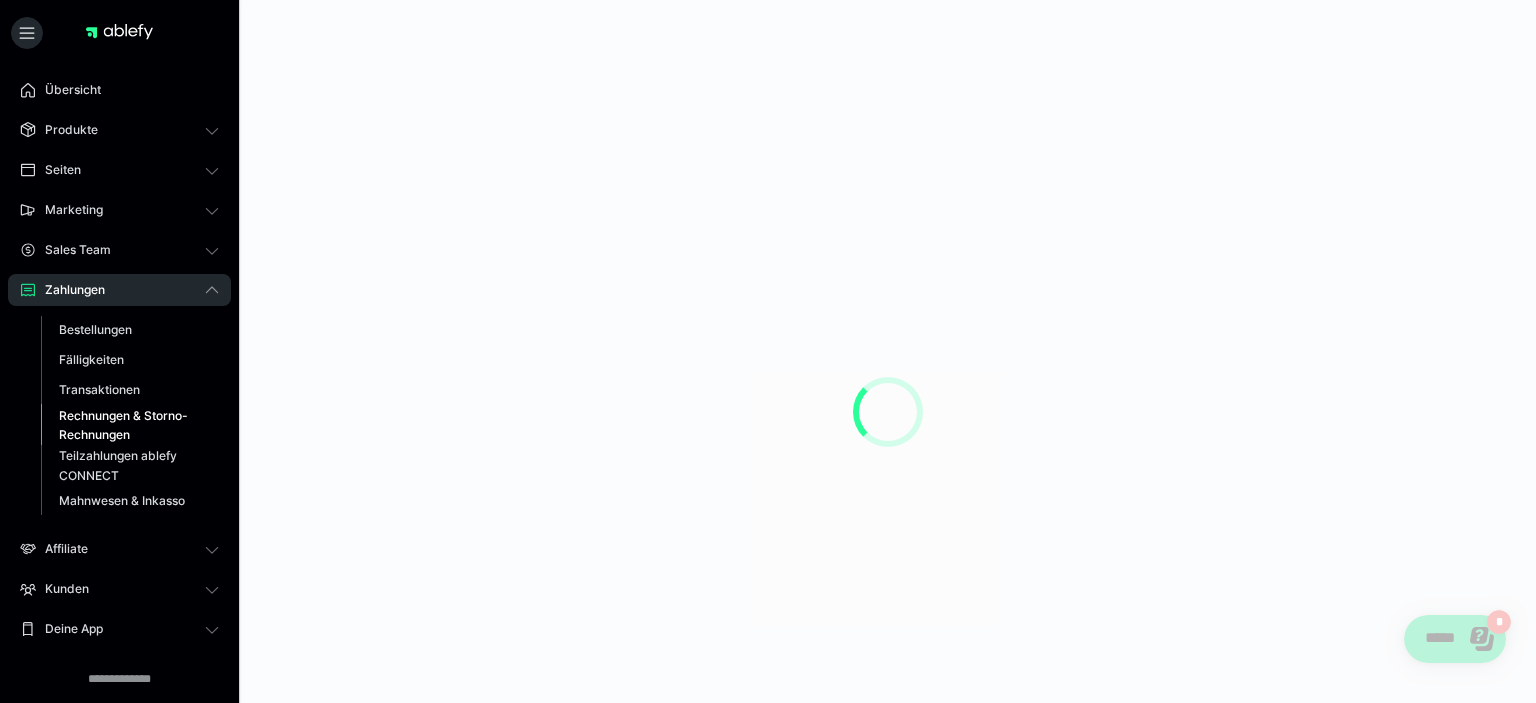 scroll, scrollTop: 0, scrollLeft: 0, axis: both 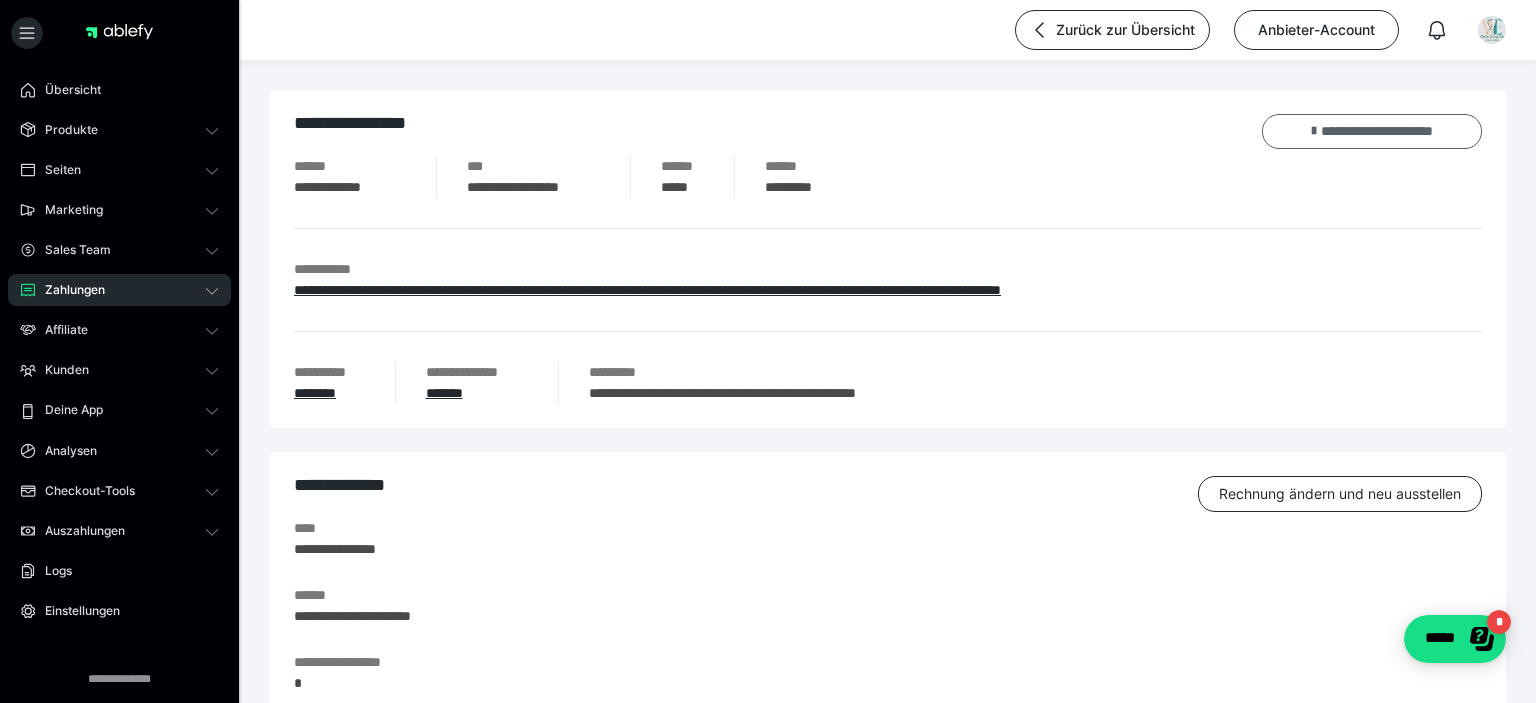 click on "**********" at bounding box center [1372, 131] 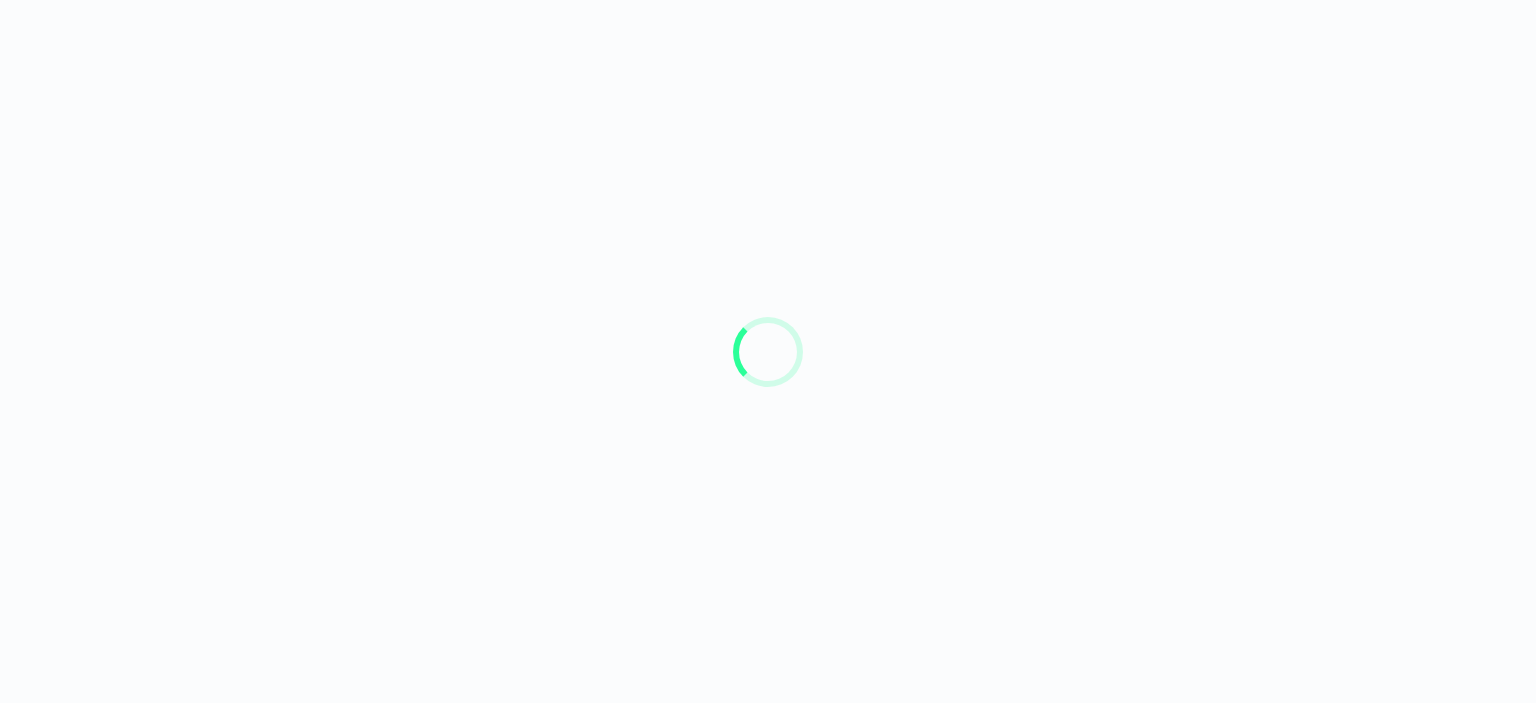 scroll, scrollTop: 0, scrollLeft: 0, axis: both 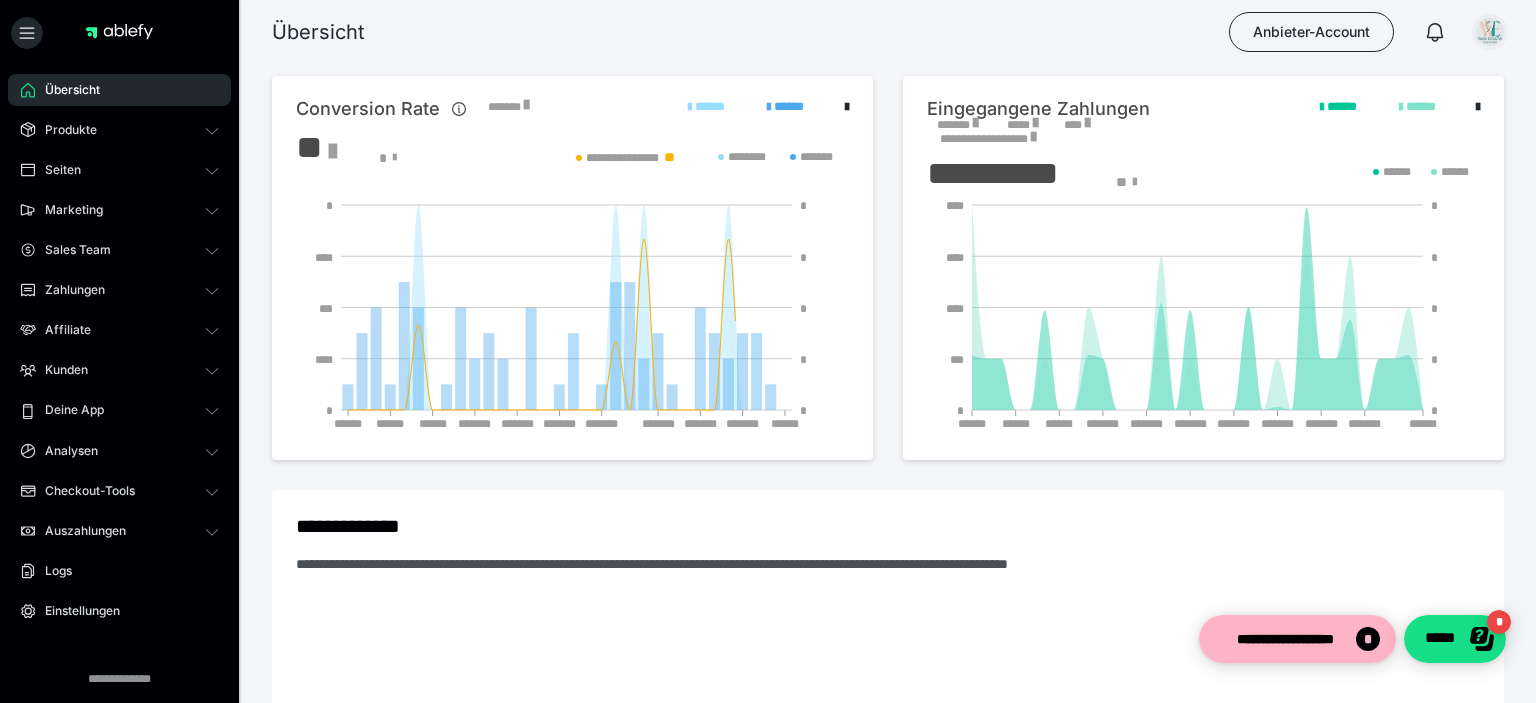 click at bounding box center [1490, 32] 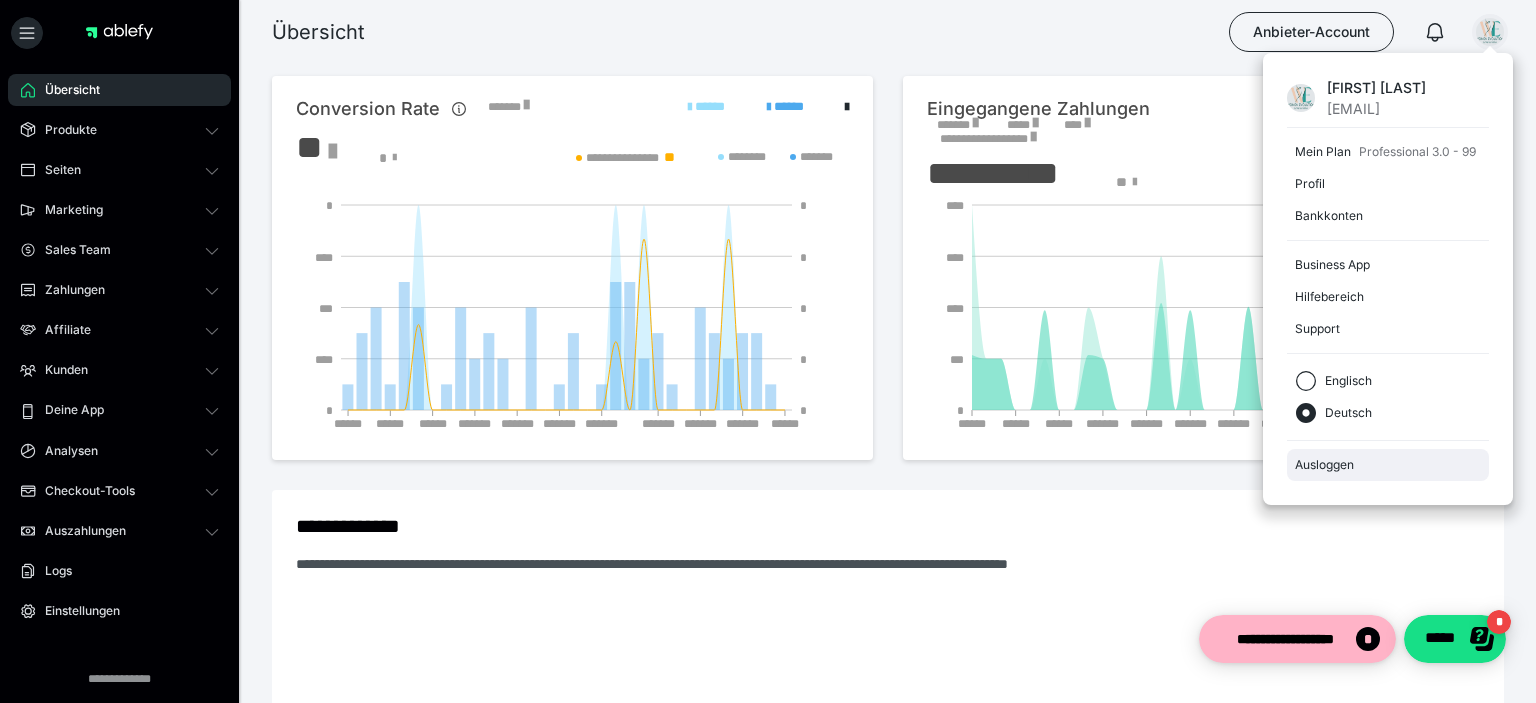 click on "Ausloggen" at bounding box center (1388, 465) 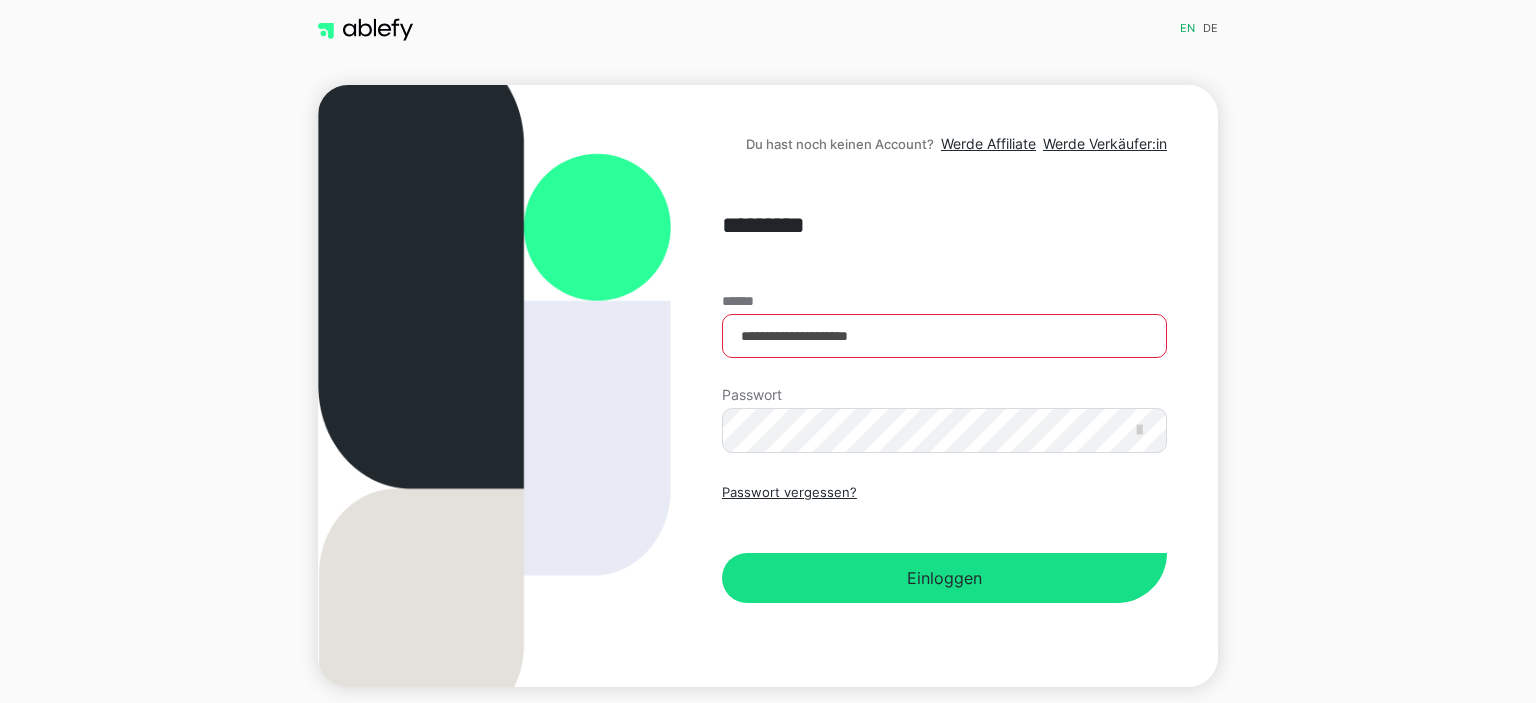 scroll, scrollTop: 0, scrollLeft: 0, axis: both 